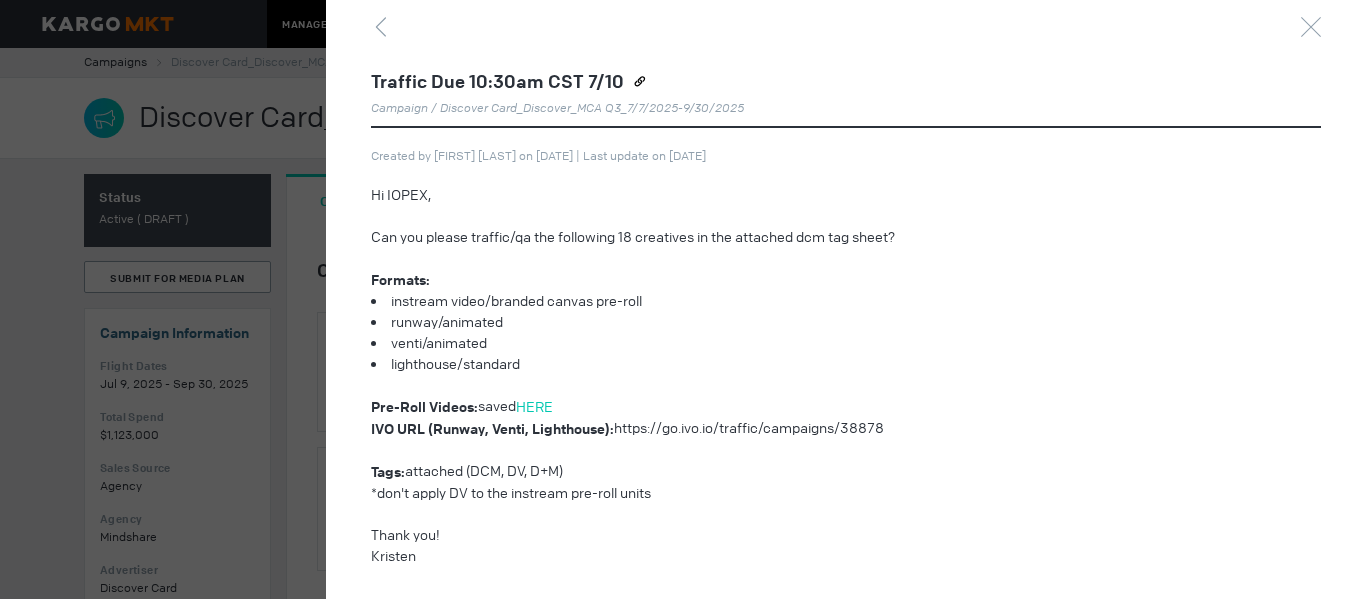 scroll, scrollTop: 0, scrollLeft: 0, axis: both 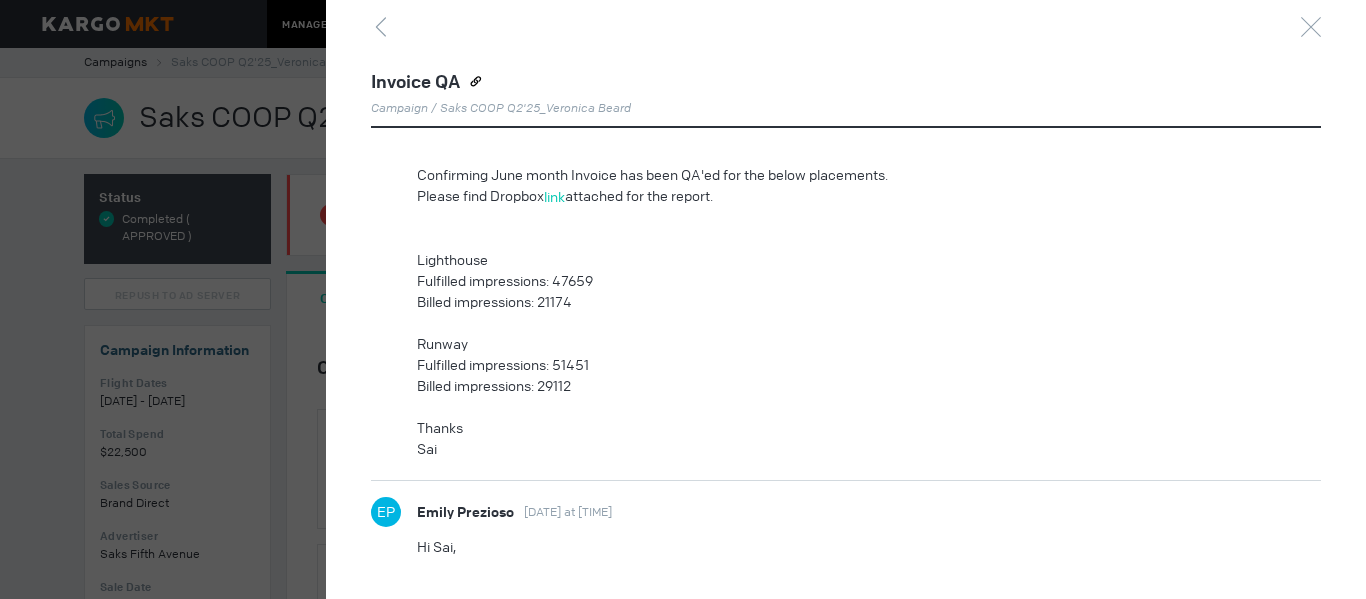click on "Fulfilled impressions: 47659" at bounding box center (824, 281) 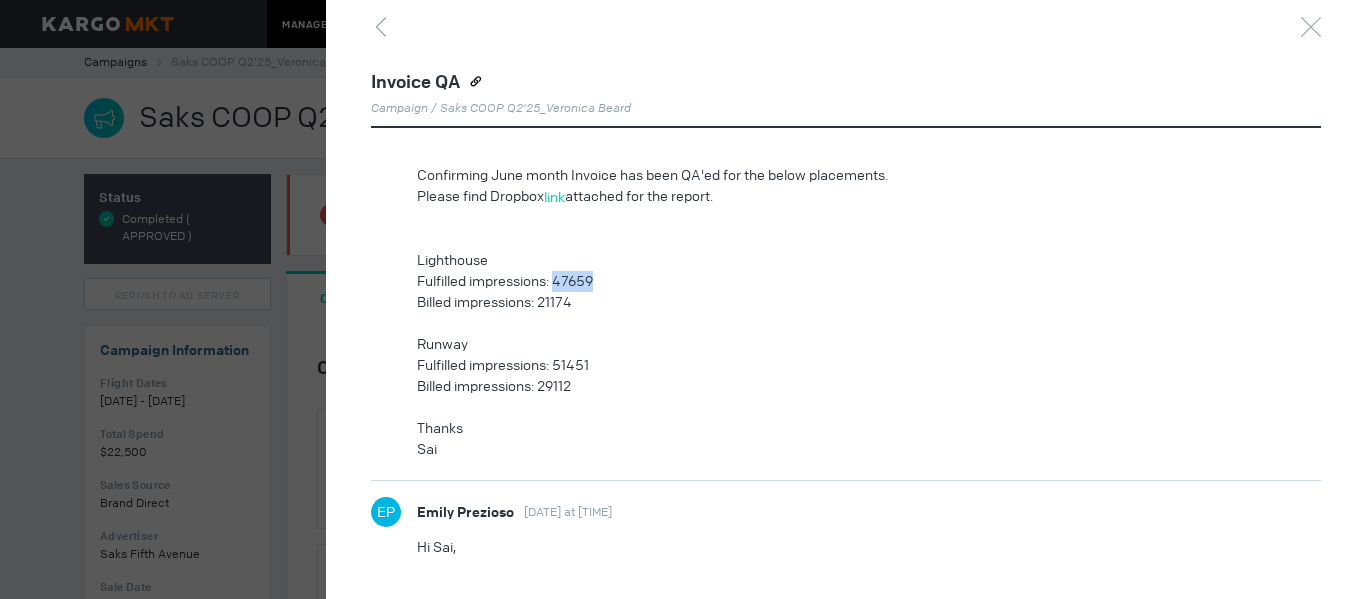 click on "Fulfilled impressions: 47659" at bounding box center (824, 281) 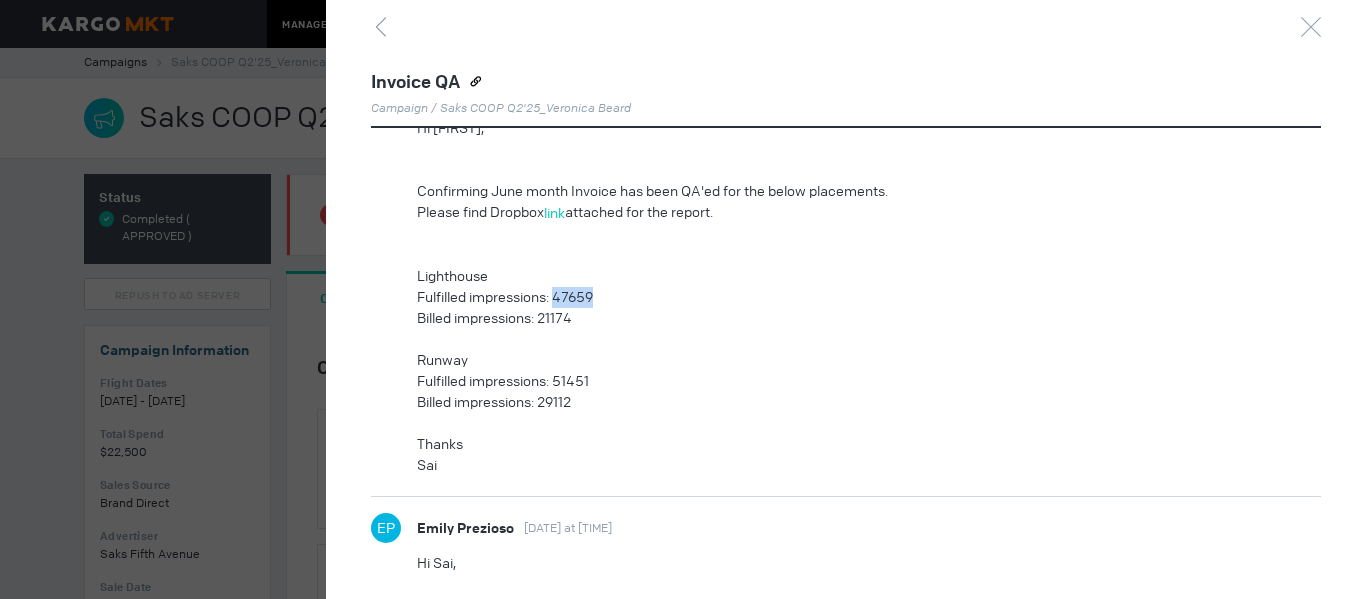 scroll, scrollTop: 630, scrollLeft: 0, axis: vertical 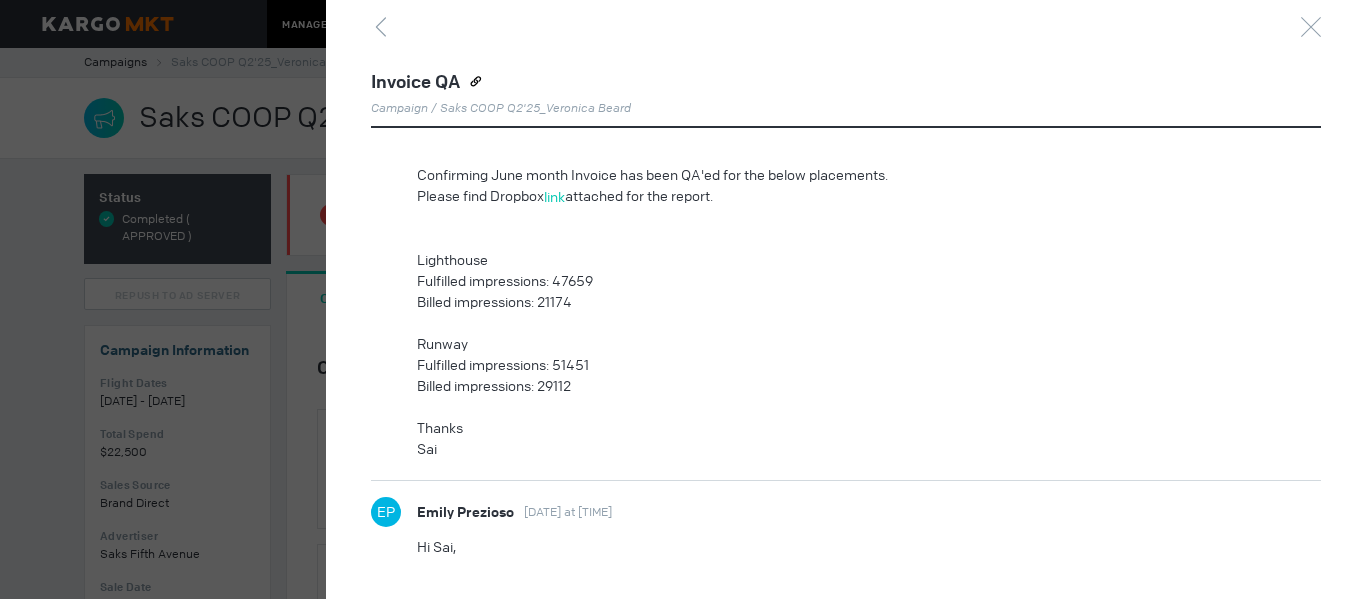 click on "Fulfilled impressions: 51451" at bounding box center [824, 365] 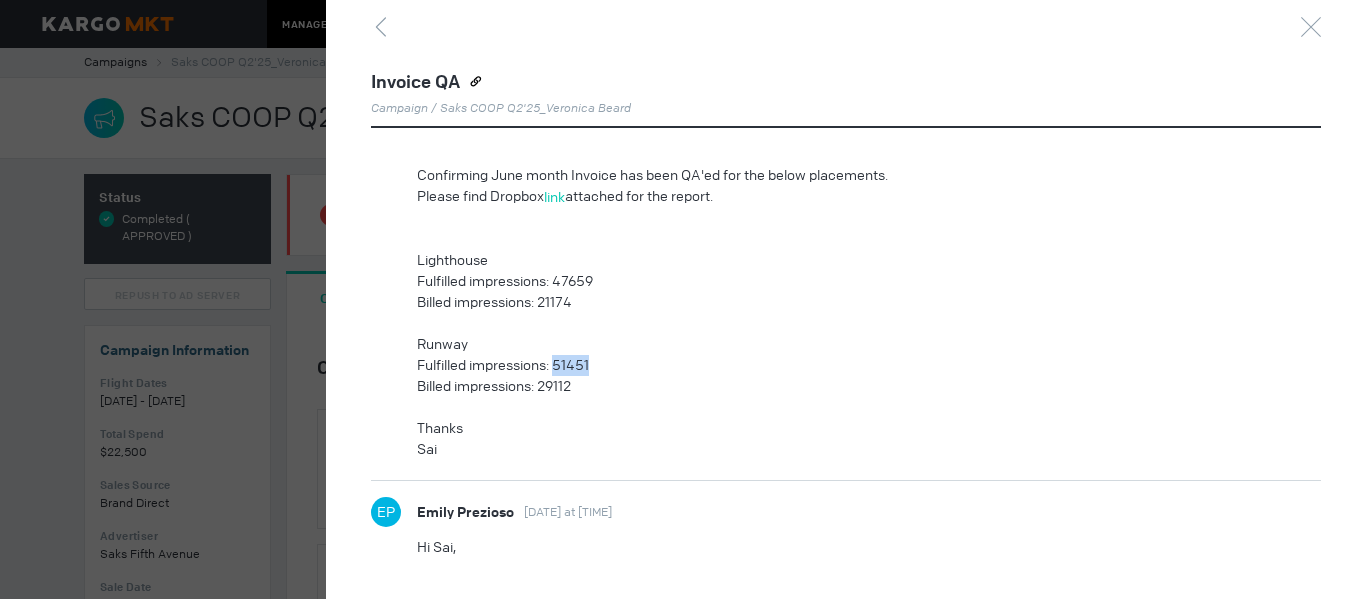 click on "Fulfilled impressions: 51451" at bounding box center (824, 365) 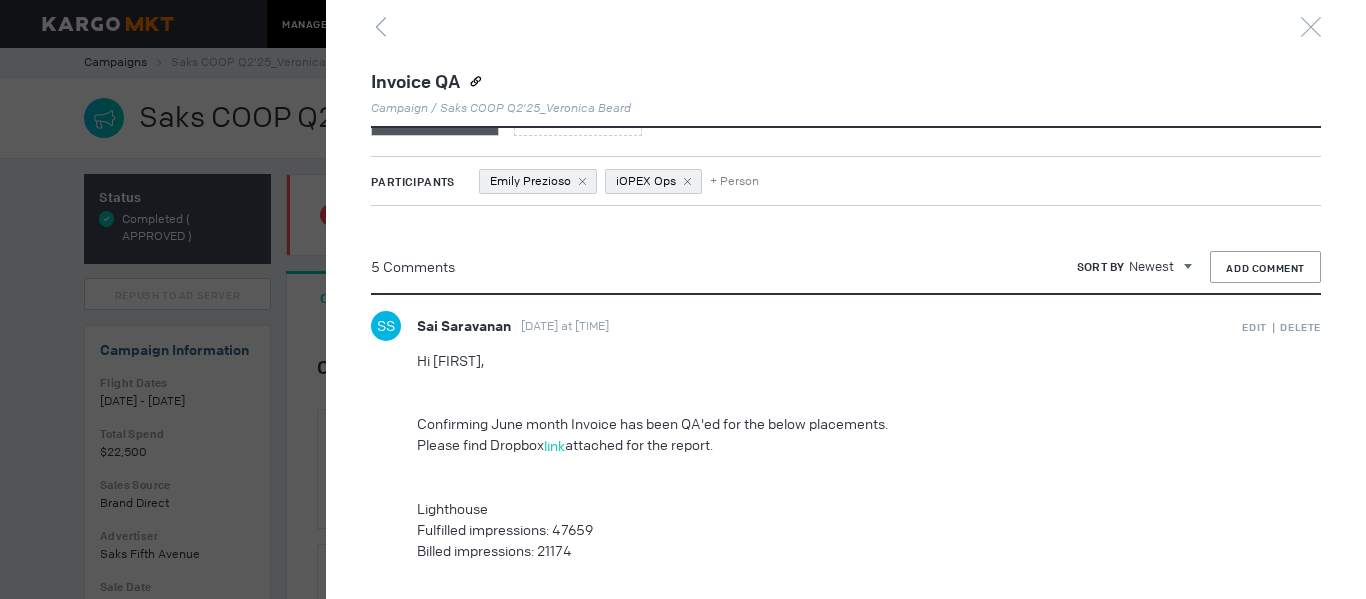 scroll, scrollTop: 330, scrollLeft: 0, axis: vertical 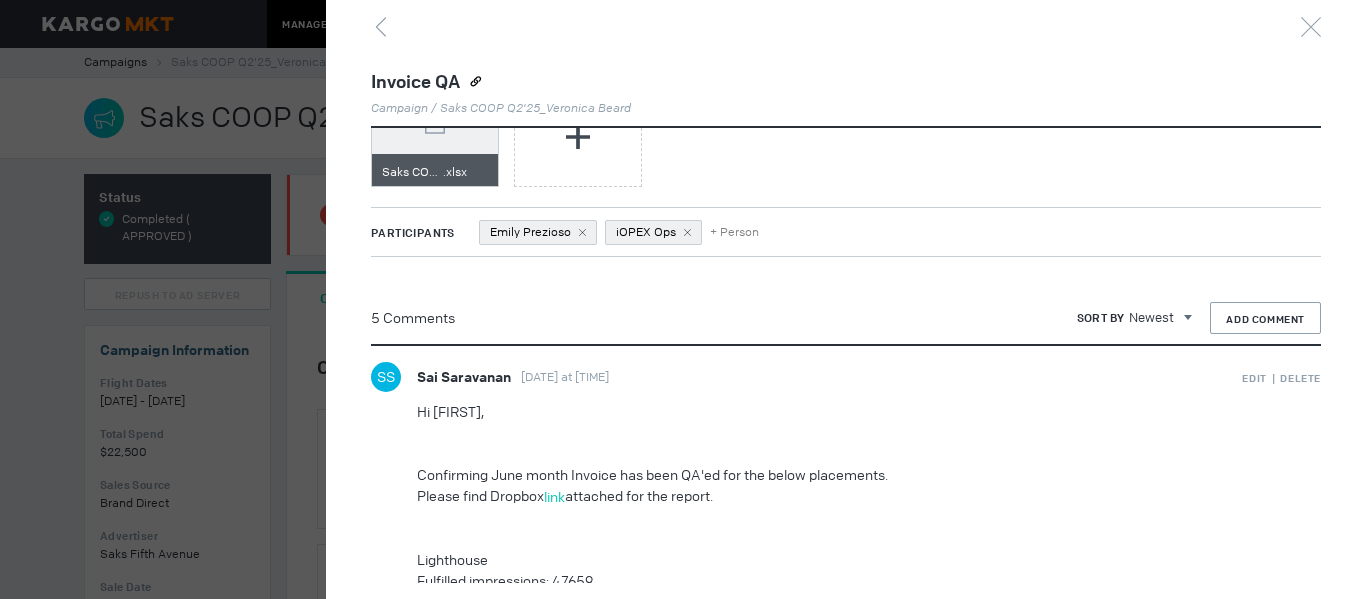 click on "link" at bounding box center (554, 497) 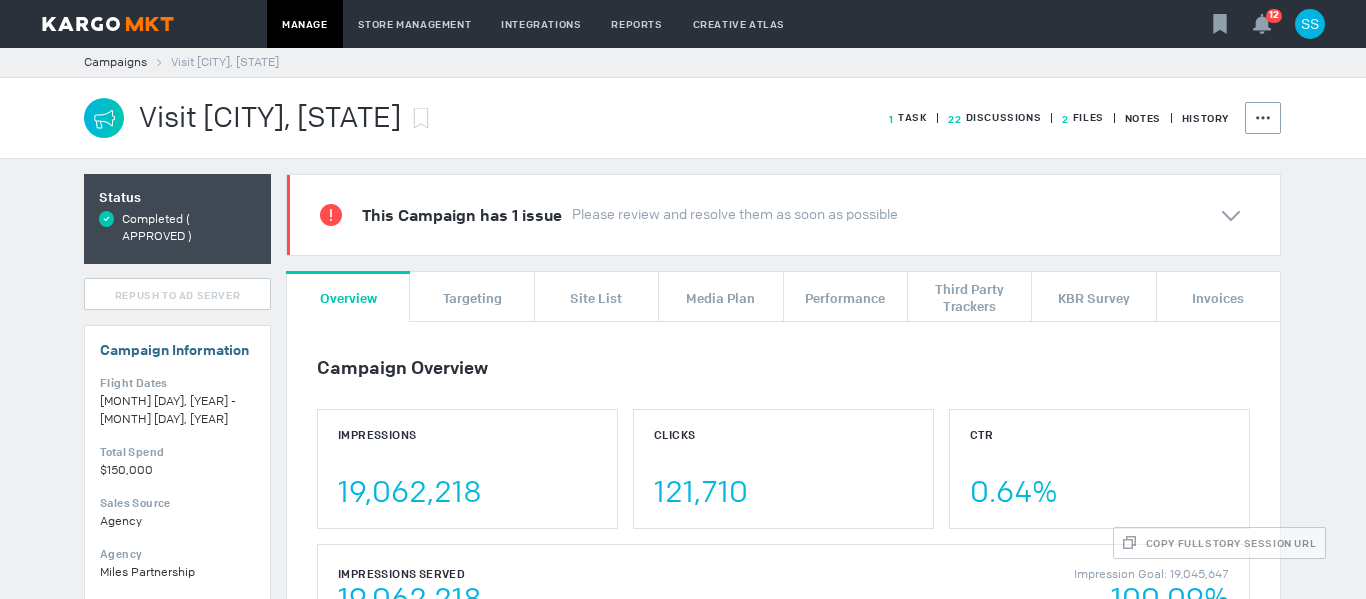 scroll, scrollTop: 0, scrollLeft: 0, axis: both 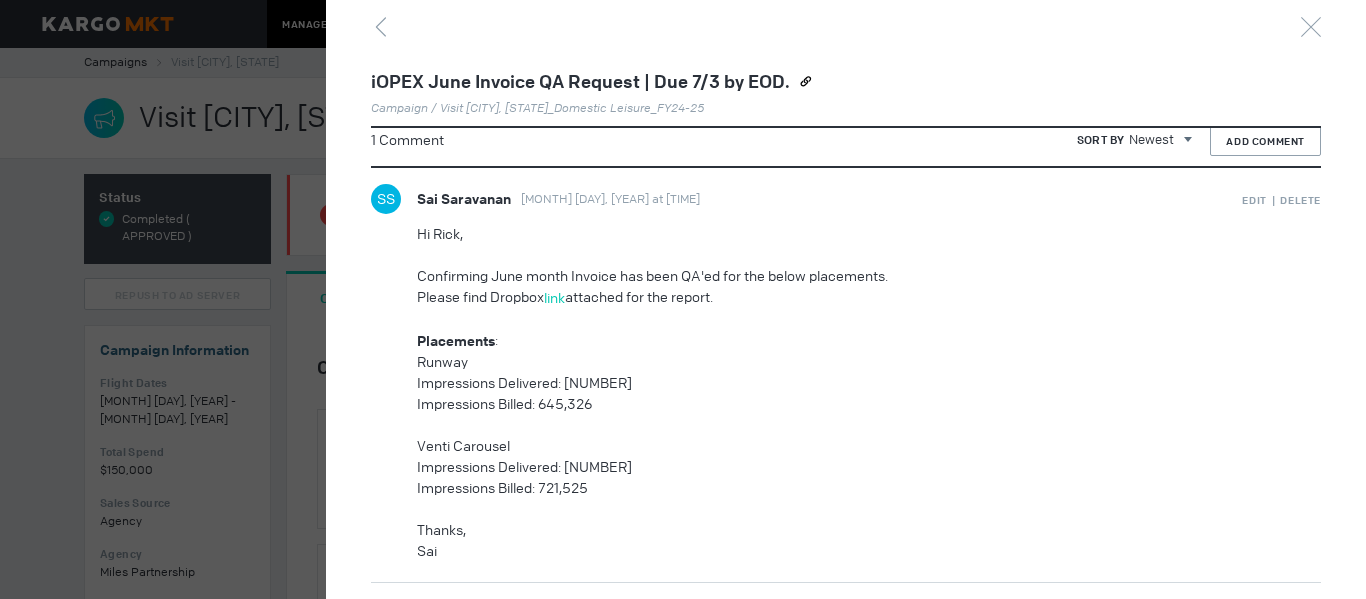 click on "Impressions Delivered: [NUMBER]" at bounding box center [824, 383] 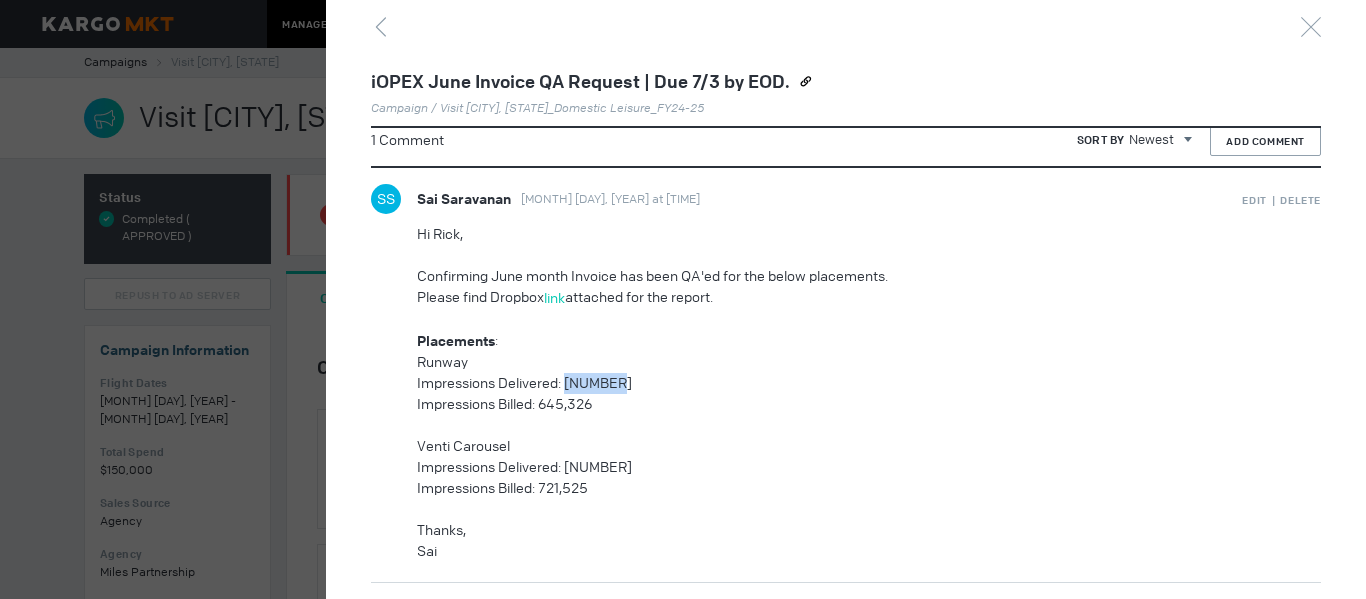 click on "Impressions Delivered: 725,182" at bounding box center [824, 383] 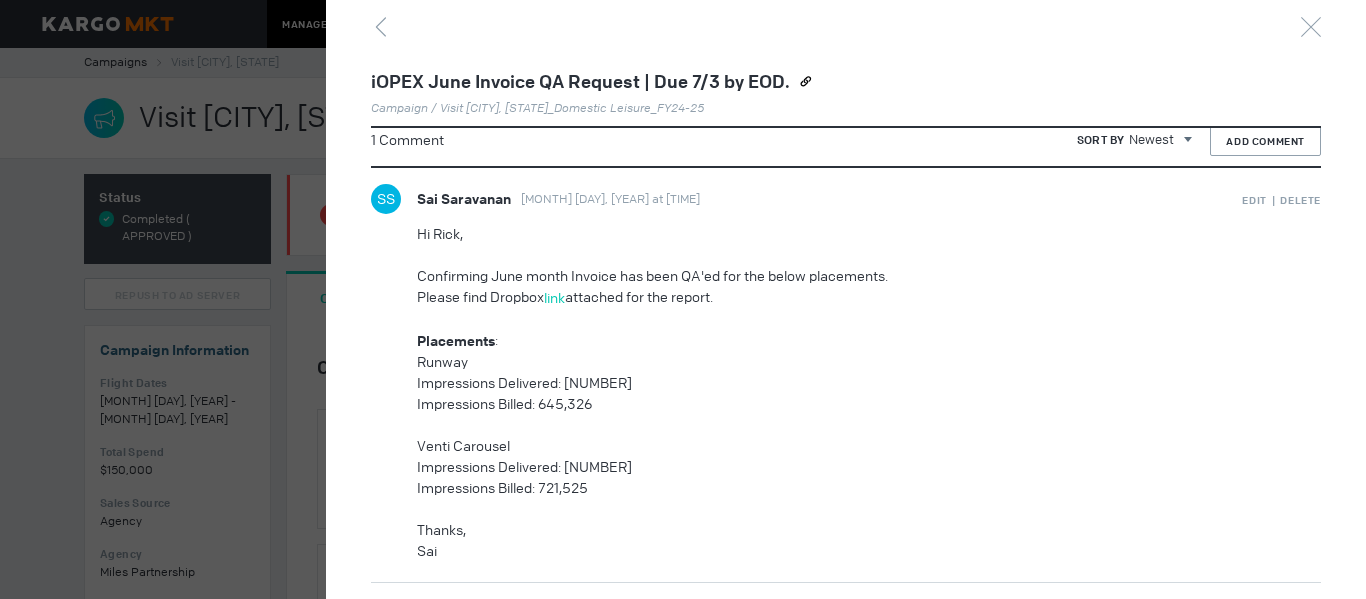 click on "Impressions Delivered: 776,757" at bounding box center [824, 467] 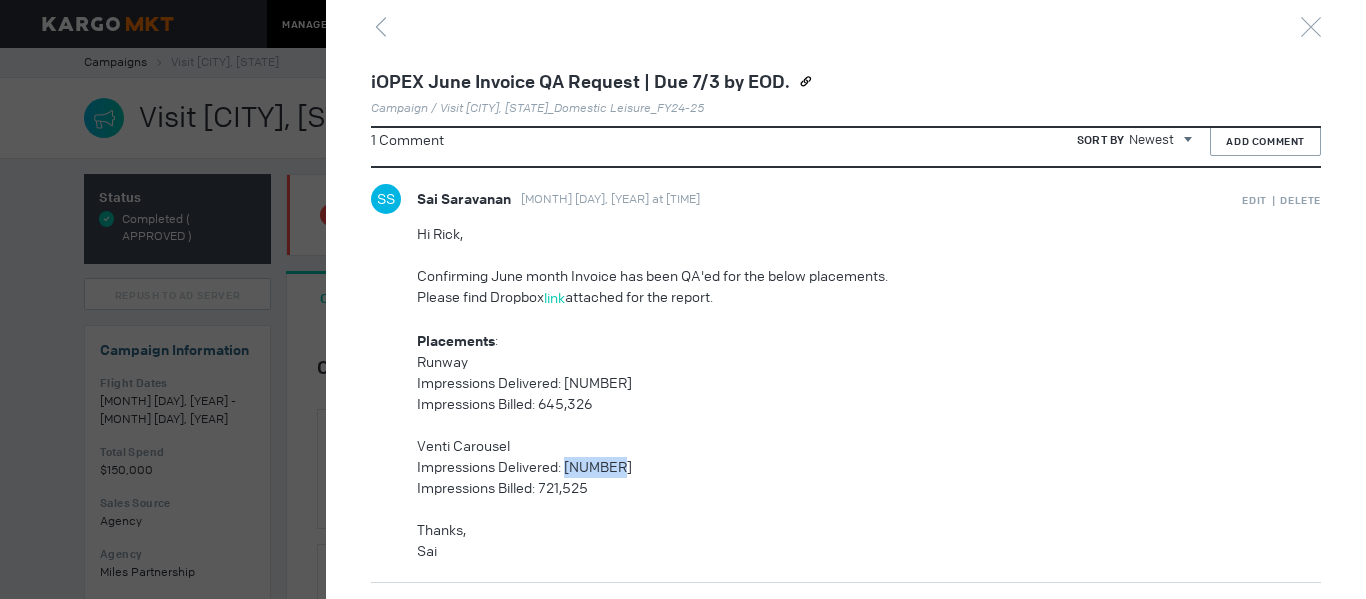 click on "Impressions Delivered: 776,757" at bounding box center [824, 467] 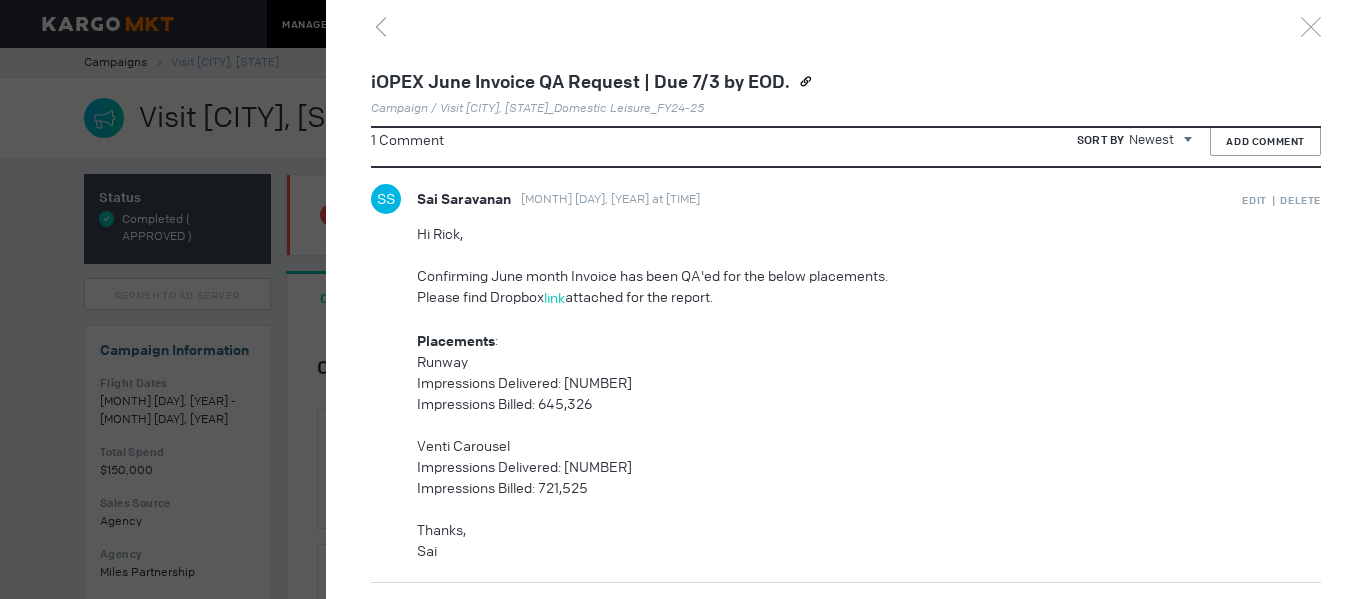 click on "Please find Dropbox  link  attached for the report." at bounding box center (824, 298) 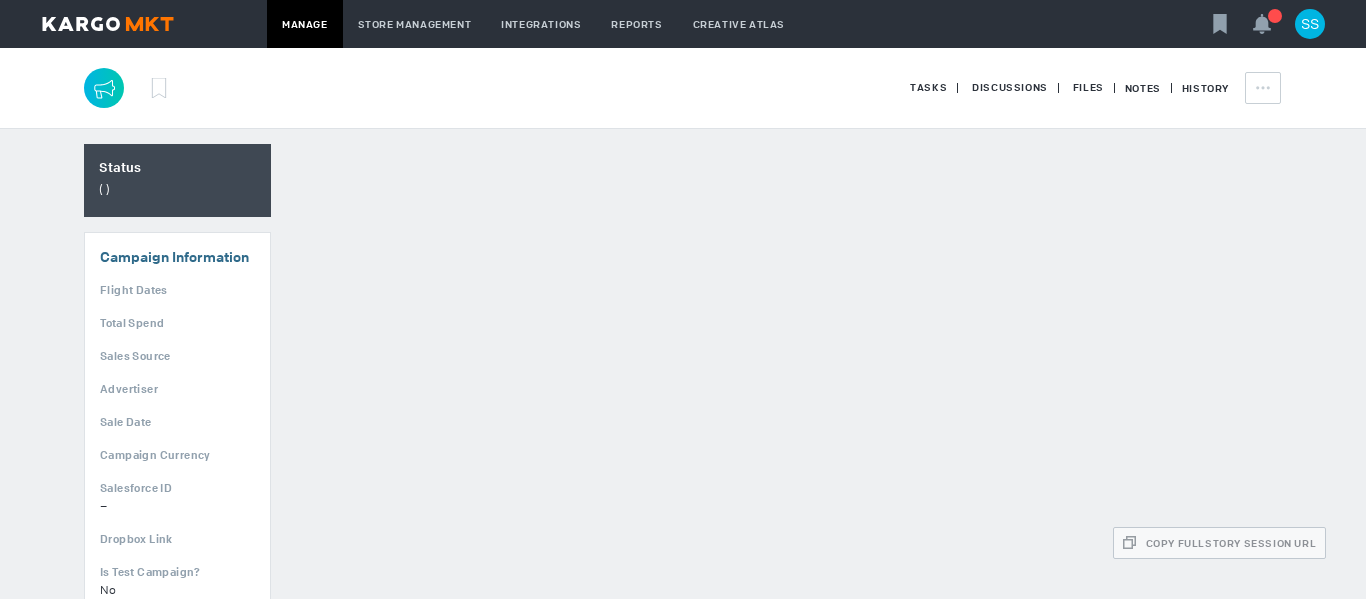 scroll, scrollTop: 0, scrollLeft: 0, axis: both 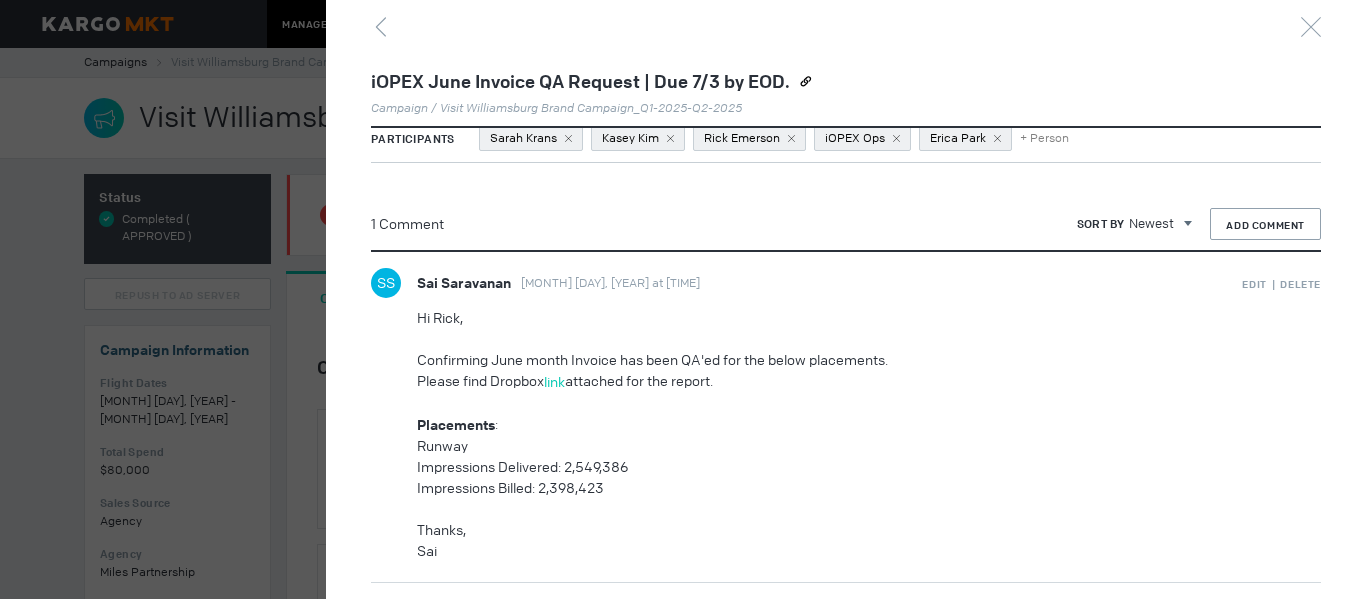click on "Impressions Delivered: 2,549,386" at bounding box center (824, 467) 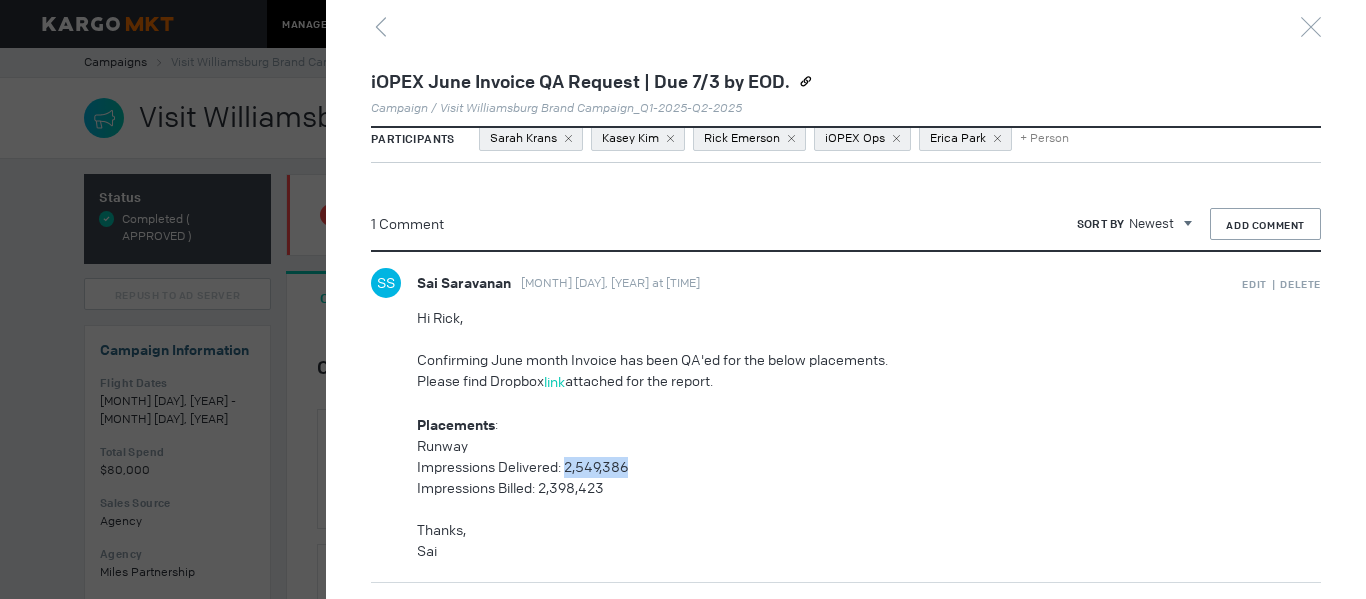 copy on "2,549,386" 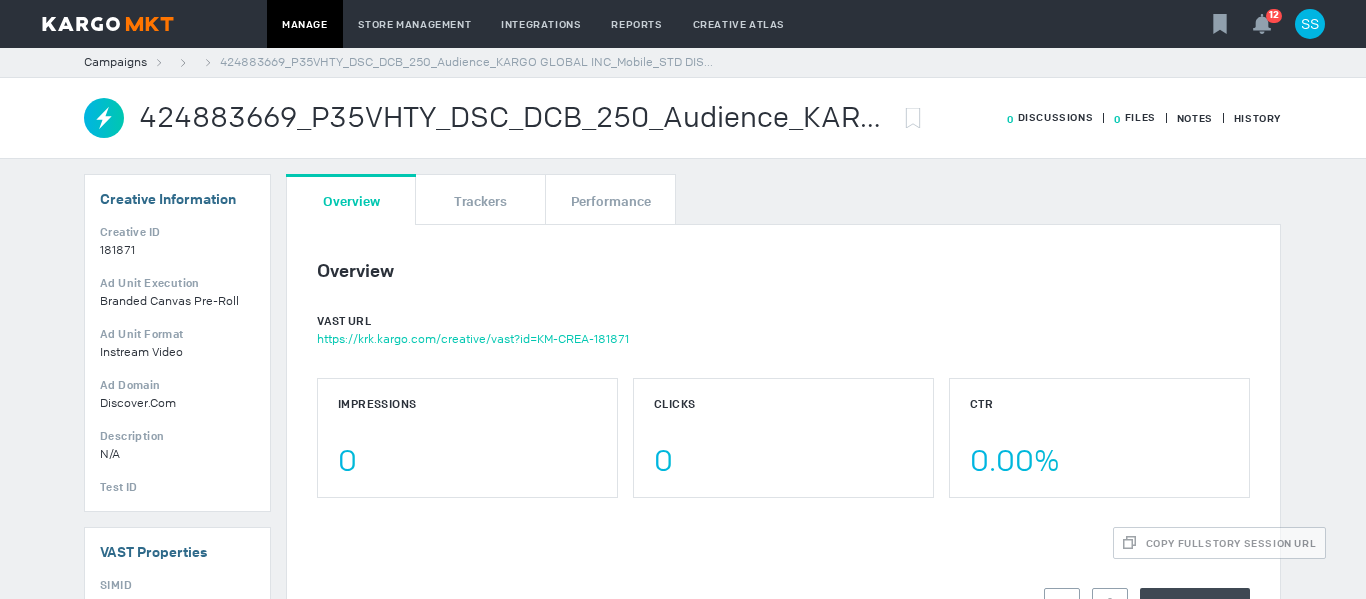 scroll, scrollTop: 0, scrollLeft: 0, axis: both 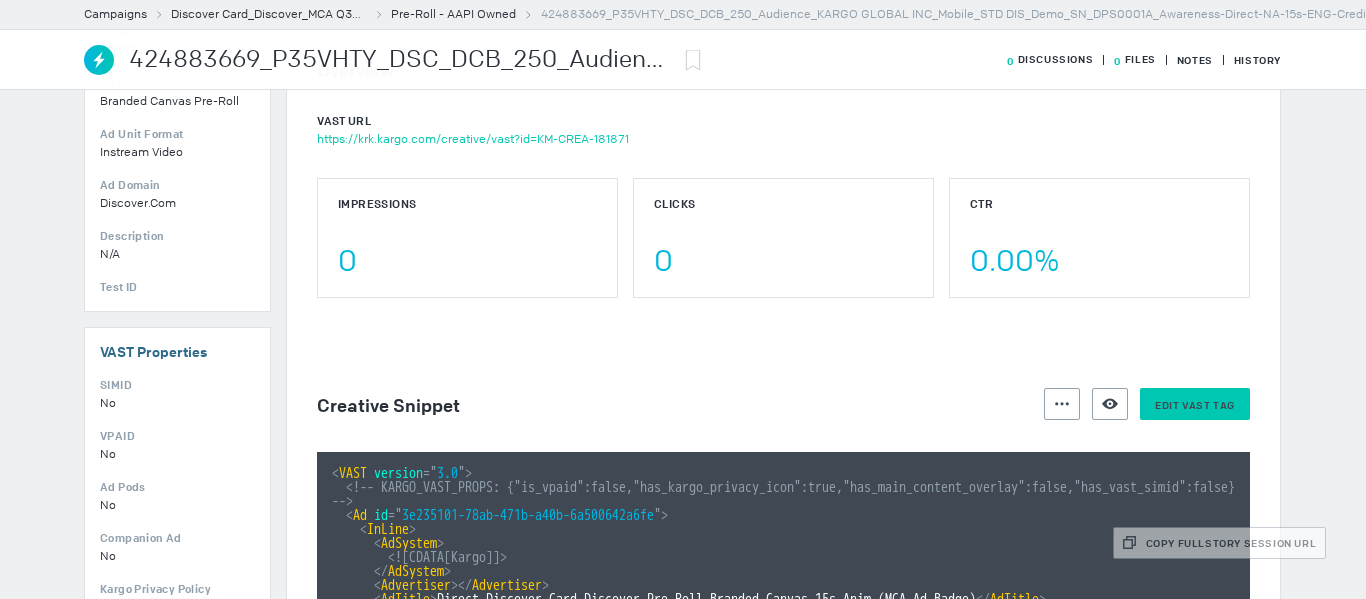 click on "Edit VAST tag" at bounding box center [1195, 405] 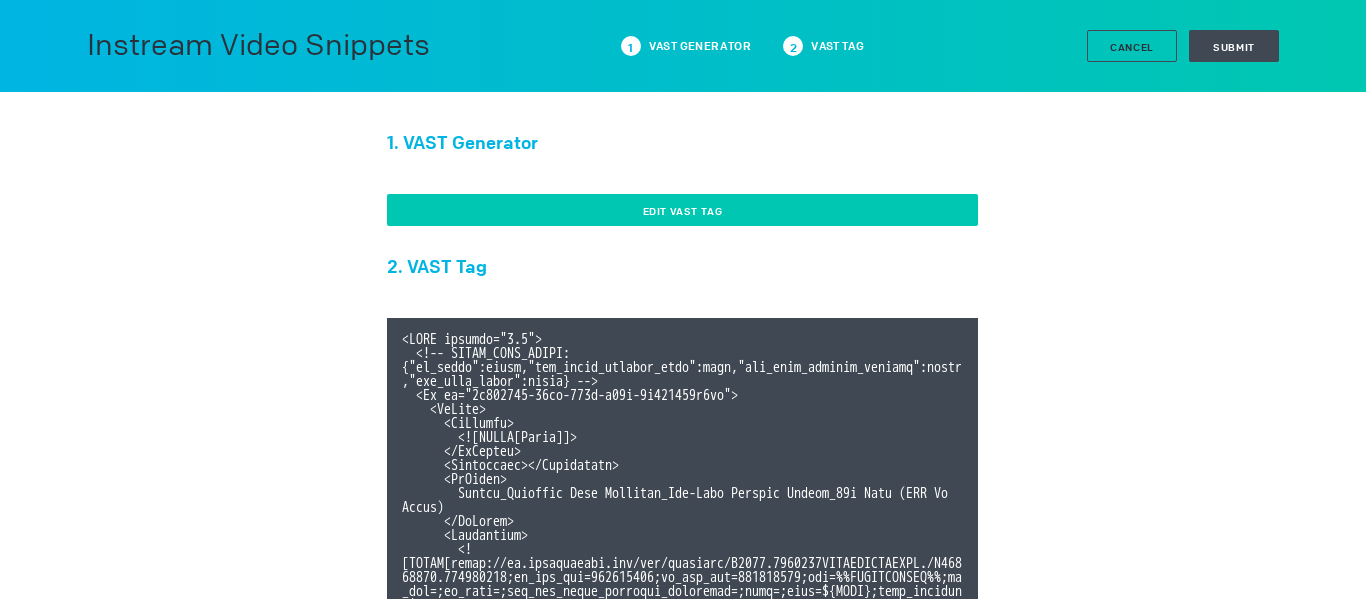 click on "Edit VAST Tag" at bounding box center [682, 210] 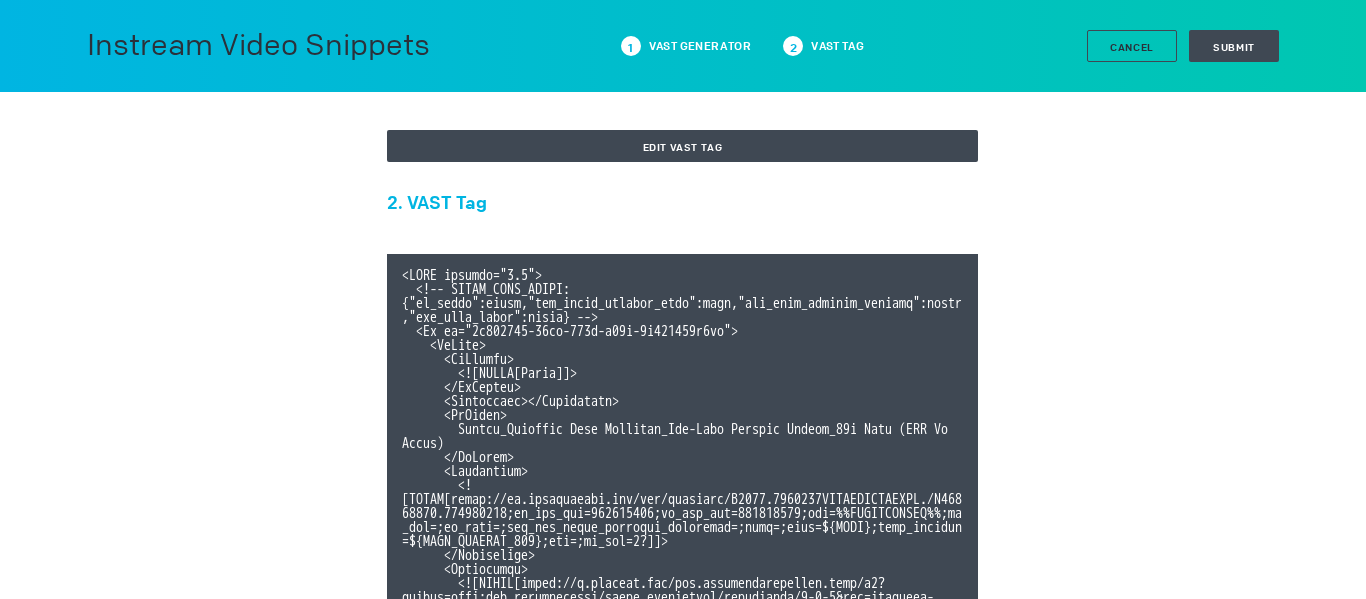 scroll, scrollTop: 100, scrollLeft: 0, axis: vertical 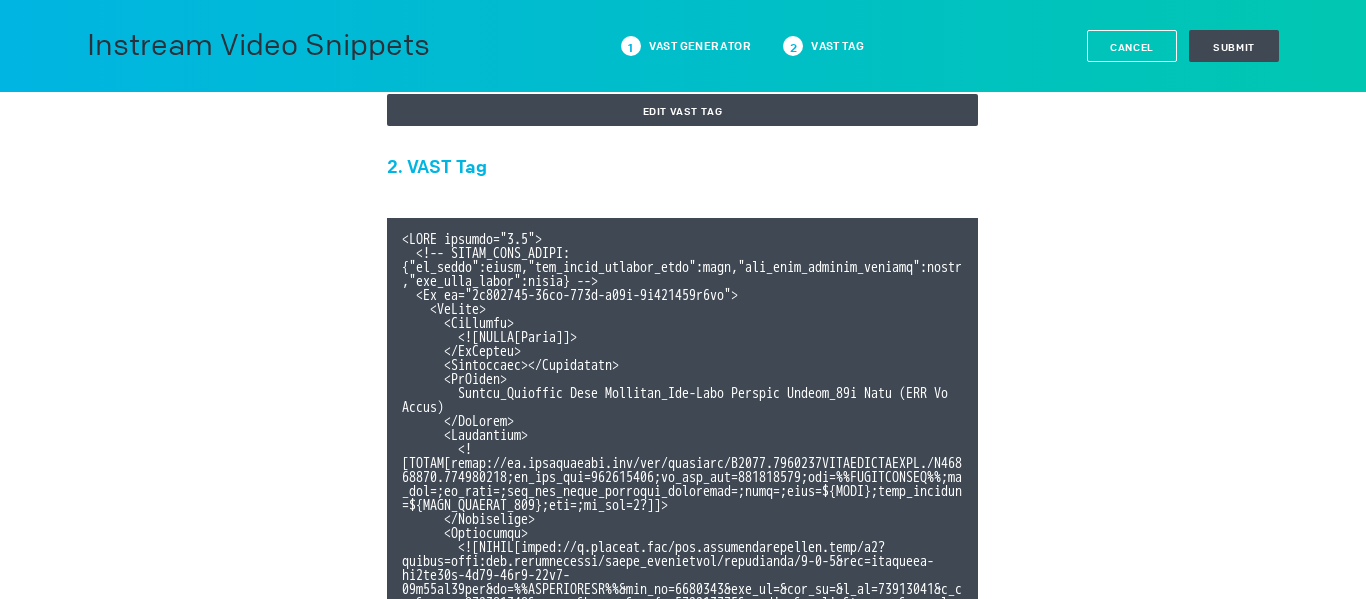click on "Cancel" at bounding box center (1132, 47) 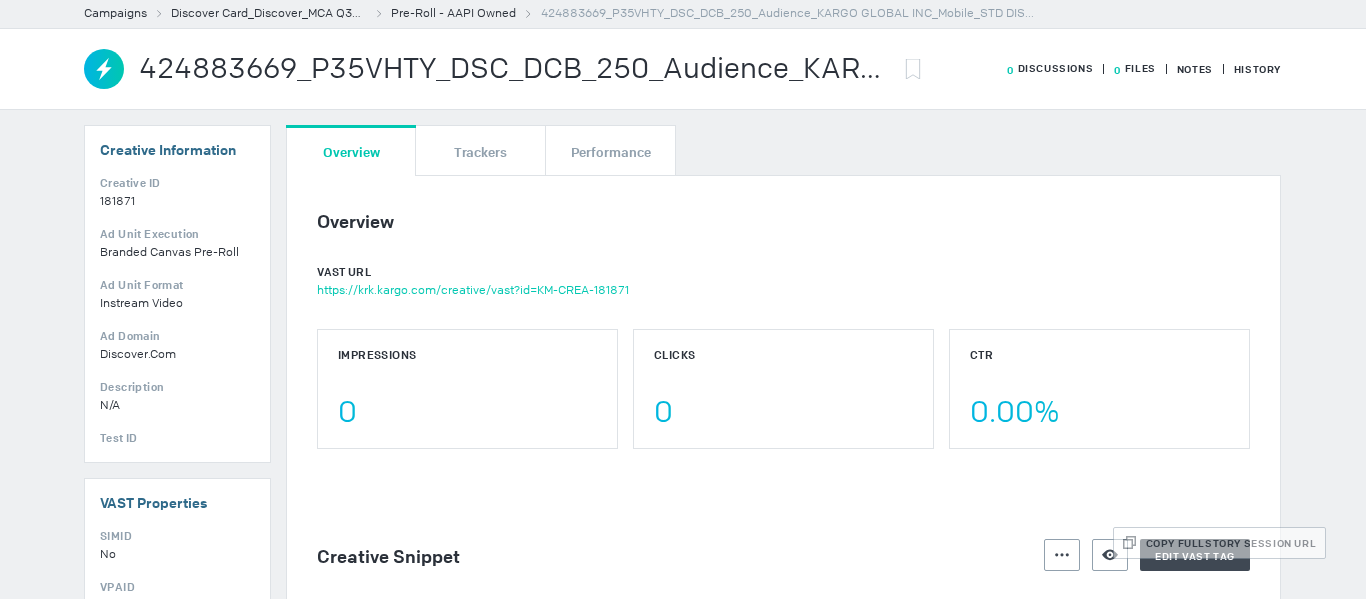 scroll, scrollTop: 0, scrollLeft: 0, axis: both 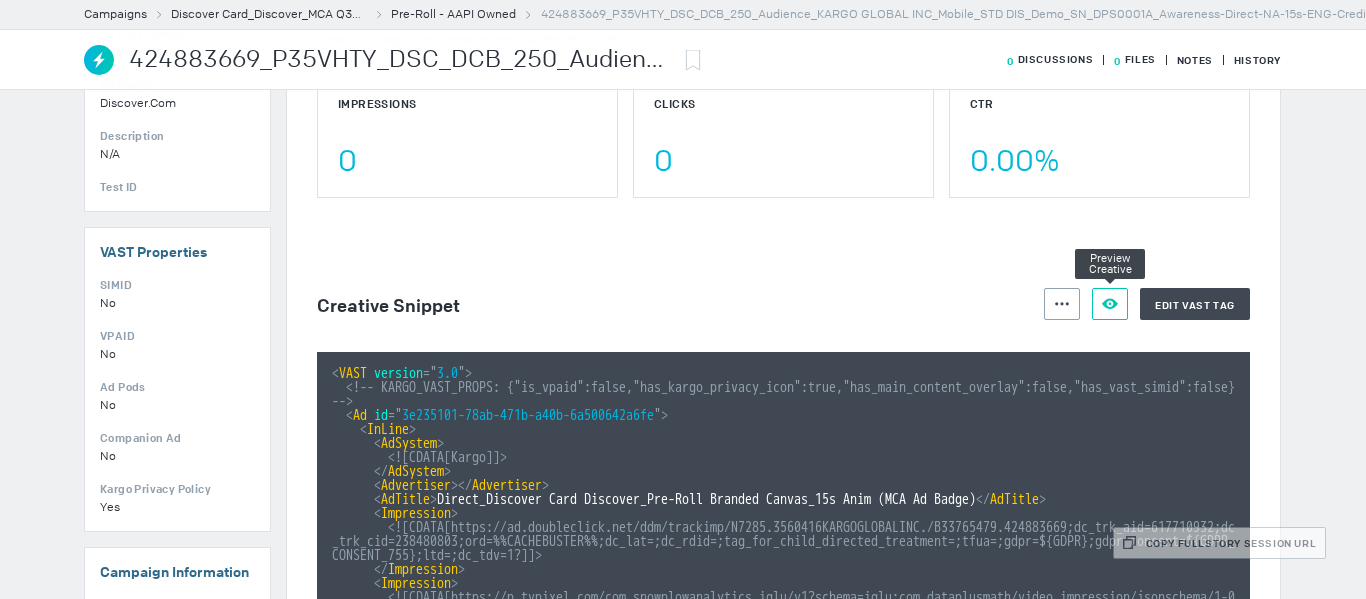 click on "Preview Creative" at bounding box center (1110, 304) 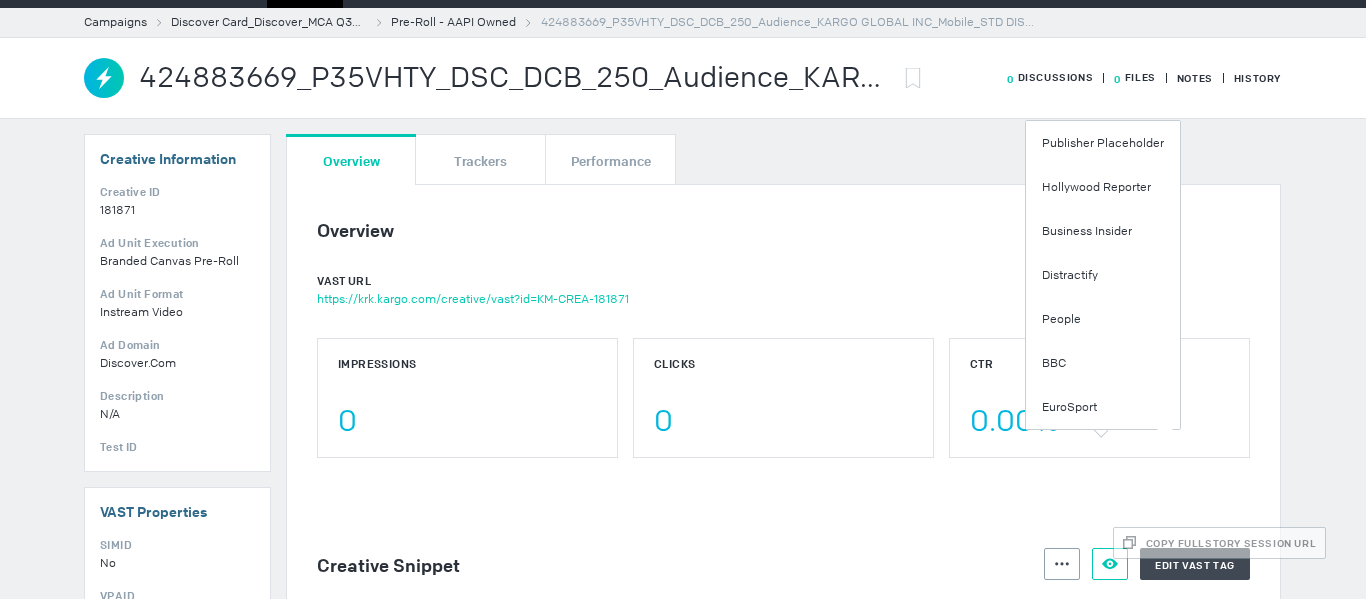 scroll, scrollTop: 0, scrollLeft: 0, axis: both 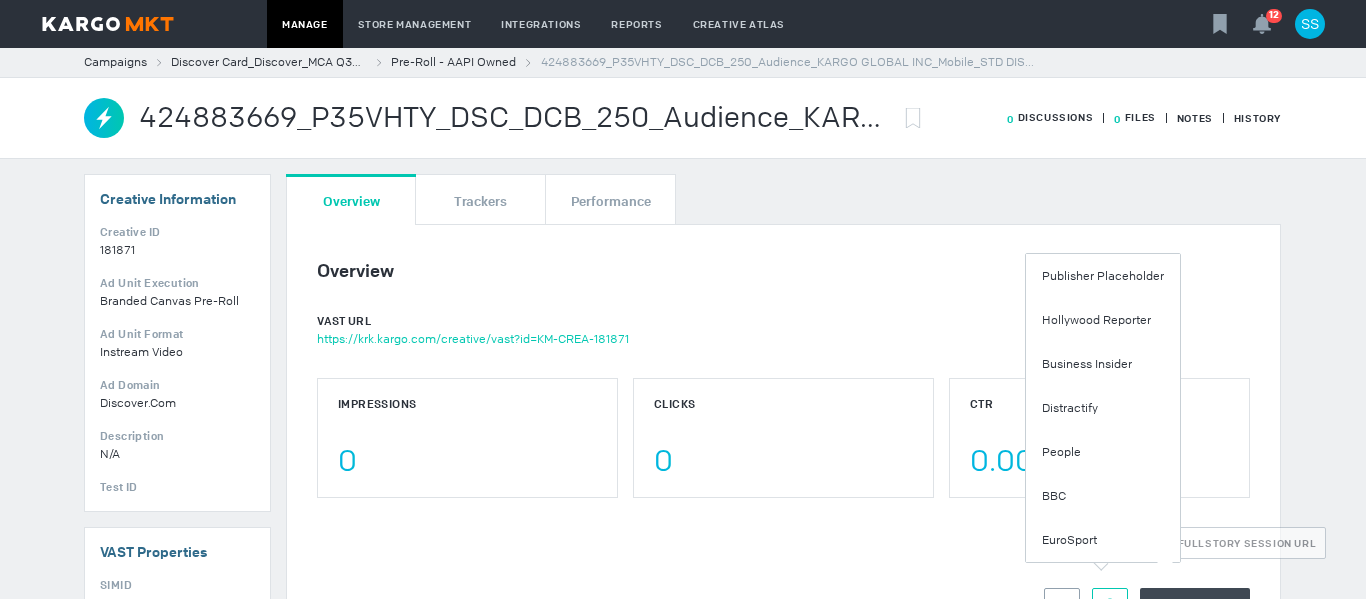 click on "Overview VAST URL https://krk.kargo.com/creative/vast?id=KM-CREA-181871 Impressions 0 Clicks 0 CTR 0.00% Creative Snippet   Actions     Preview Creative     Edit VAST tag < VAST   version = " 3.0 " >
<!-- KARGO_VAST_PROPS: {"is_vpaid":false,"has_kargo_privacy_icon":true,"has_main_content_overlay":false,"has_vast_simid":false} -->
< Ad   id = " 3e235101-78ab-471b-a40b-6a500642a6fe " >
< InLine >
< AdSystem >
<![CDATA[Kargo]]>
</ AdSystem >
< Advertiser > </ Advertiser >
< AdTitle >
Direct_Discover Card Discover_Pre-Roll Branded Canvas_15s Anim (MCA Ad Badge)
</ AdTitle >
< Impression >
<![CDATA[https://ad.doubleclick.net/ddm/trackimp/N7285.3560416KARGOGLOBALINC./B33765479.424883669;dc_trk_aid=617710932;dc_trk_cid=238480803;ord=%%CACHEBUSTER%%;dc_lat=;dc_rdid=;tag_for_child_directed_treatment=;tfua=;gdpr=${GDPR};gdpr_consent=${GDPR_CONSENT_755};ltd=;dc_tdv=1?]]>
</ Impression >
< Impression >
</ >" at bounding box center (783, 1153) 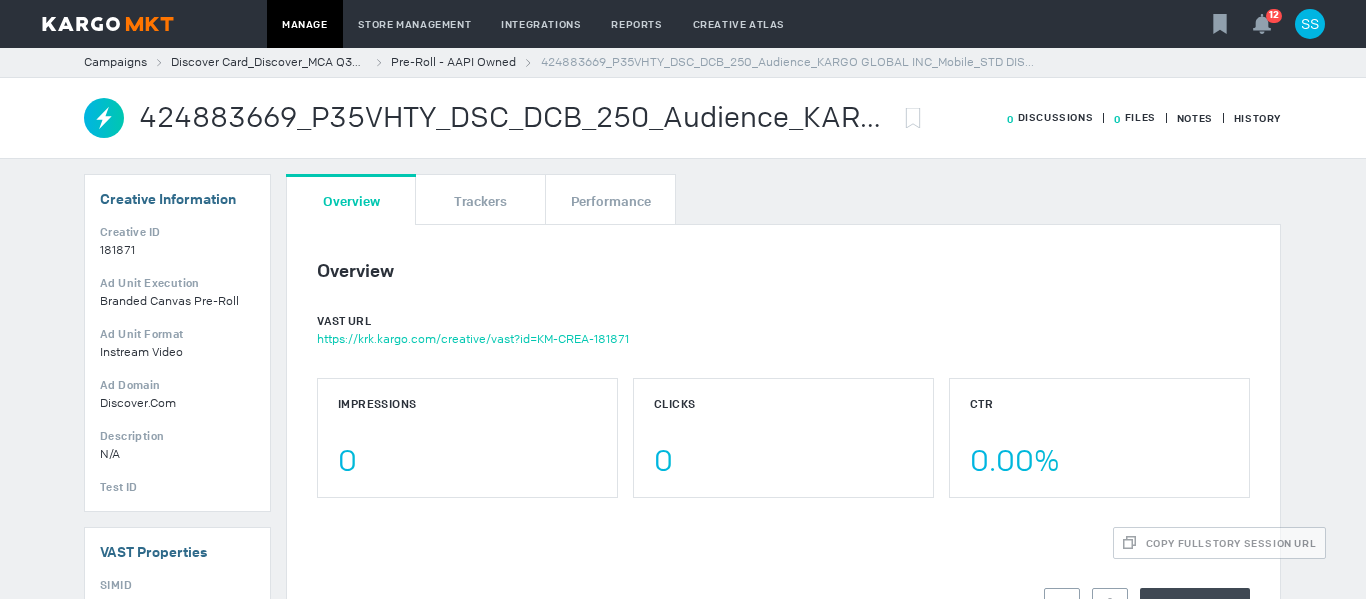 click on "Overview" at bounding box center [783, 268] 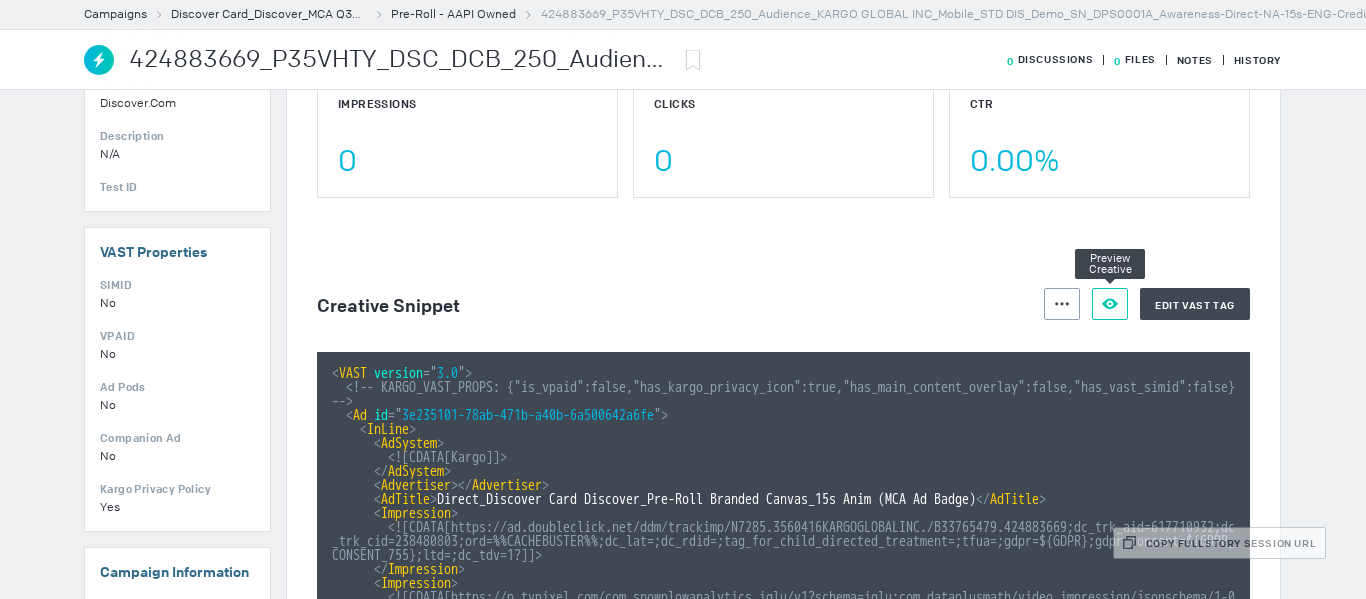 click on "Preview Creative" at bounding box center (1110, 304) 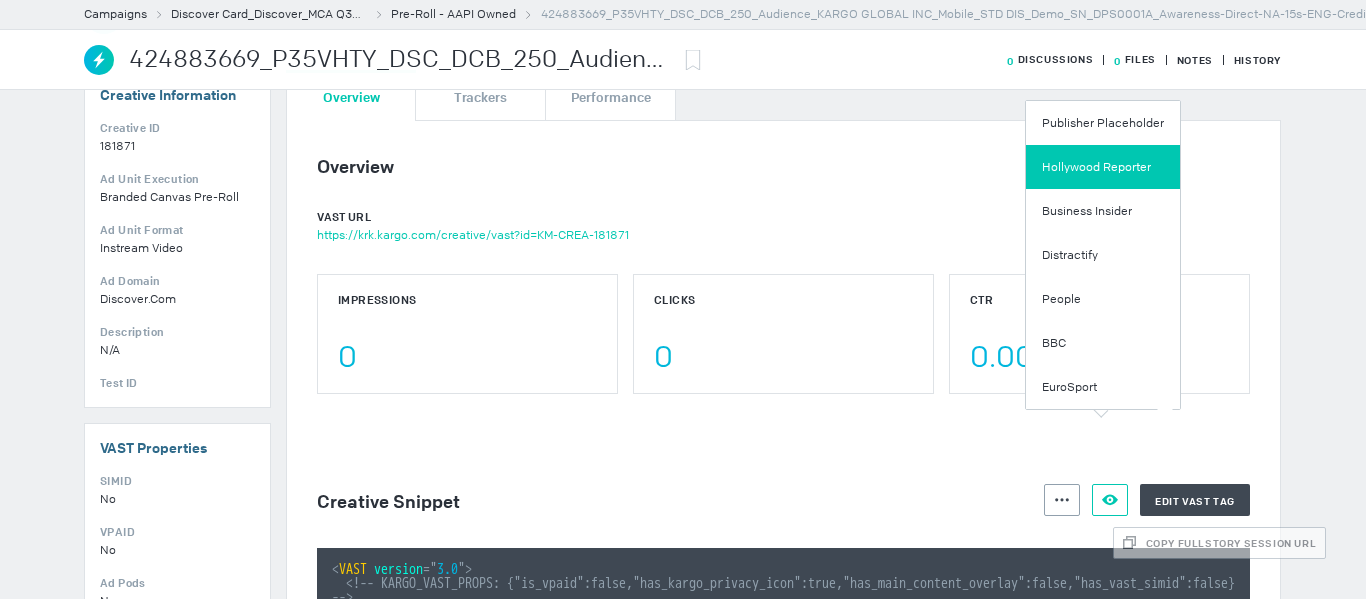 scroll, scrollTop: 100, scrollLeft: 0, axis: vertical 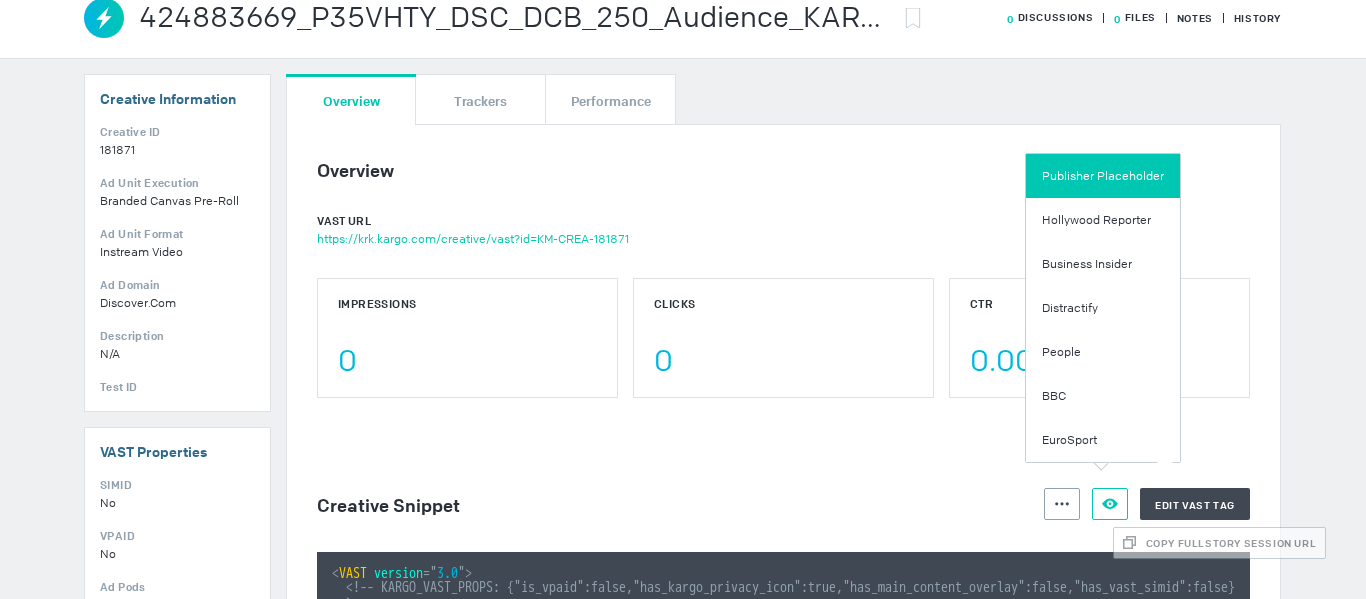 click on "Publisher Placeholder" at bounding box center [1103, 176] 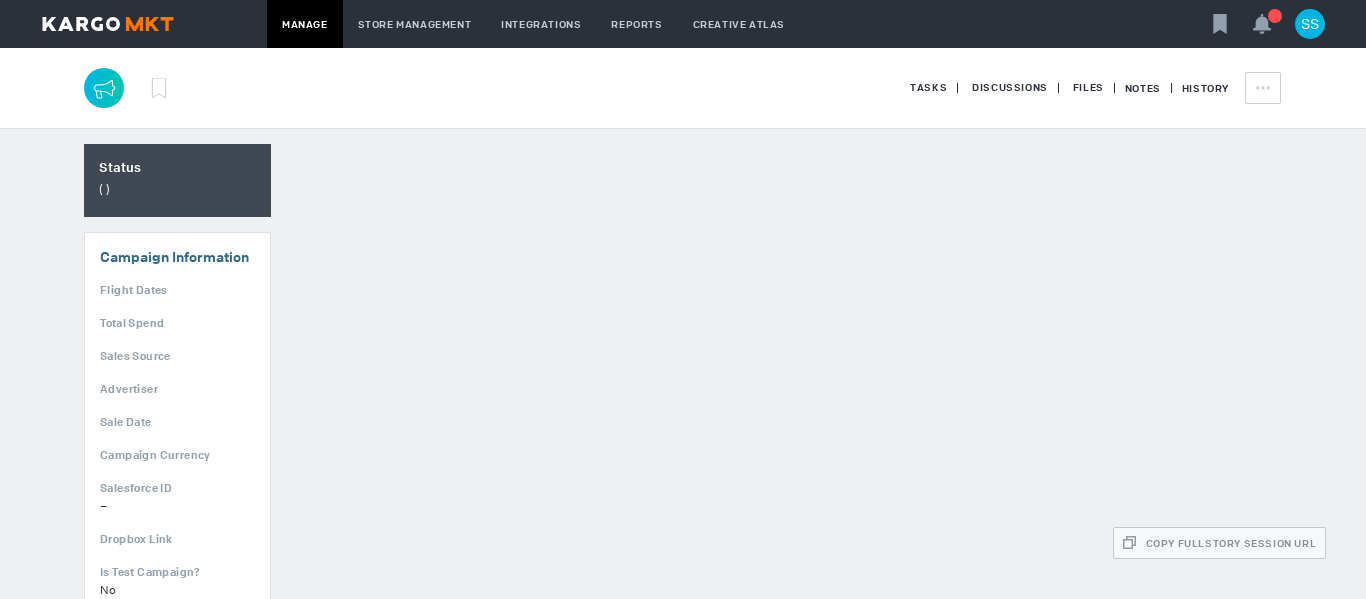 scroll, scrollTop: 0, scrollLeft: 0, axis: both 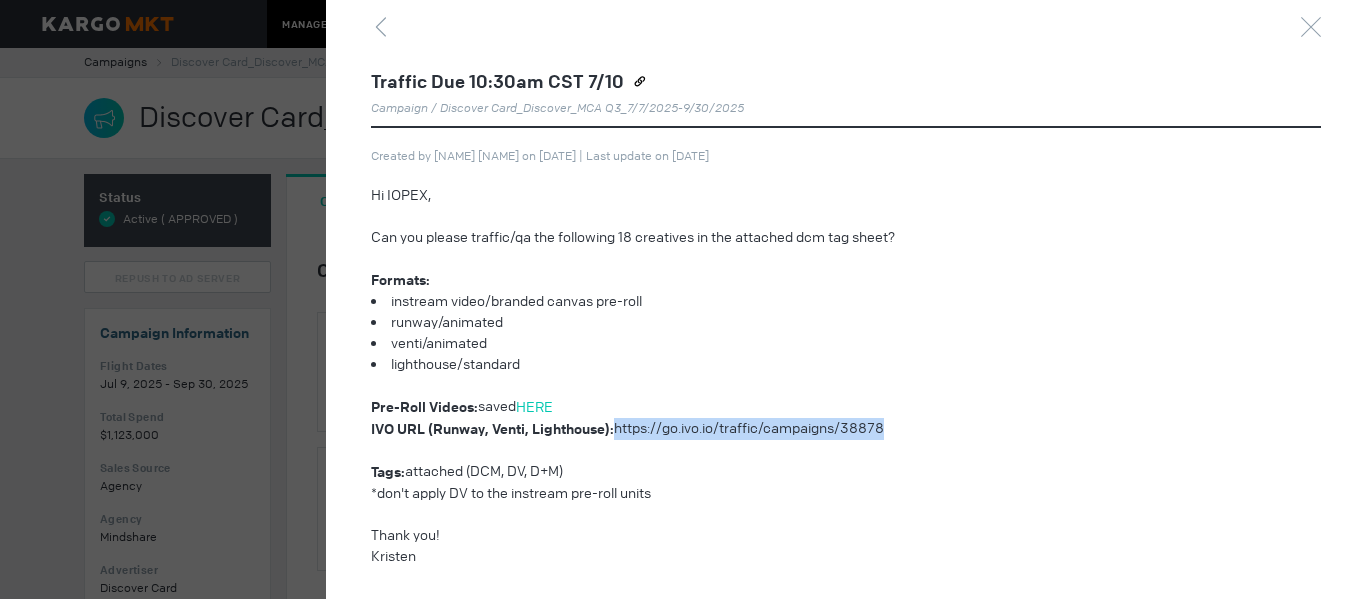 drag, startPoint x: 616, startPoint y: 426, endPoint x: 921, endPoint y: 434, distance: 305.1049 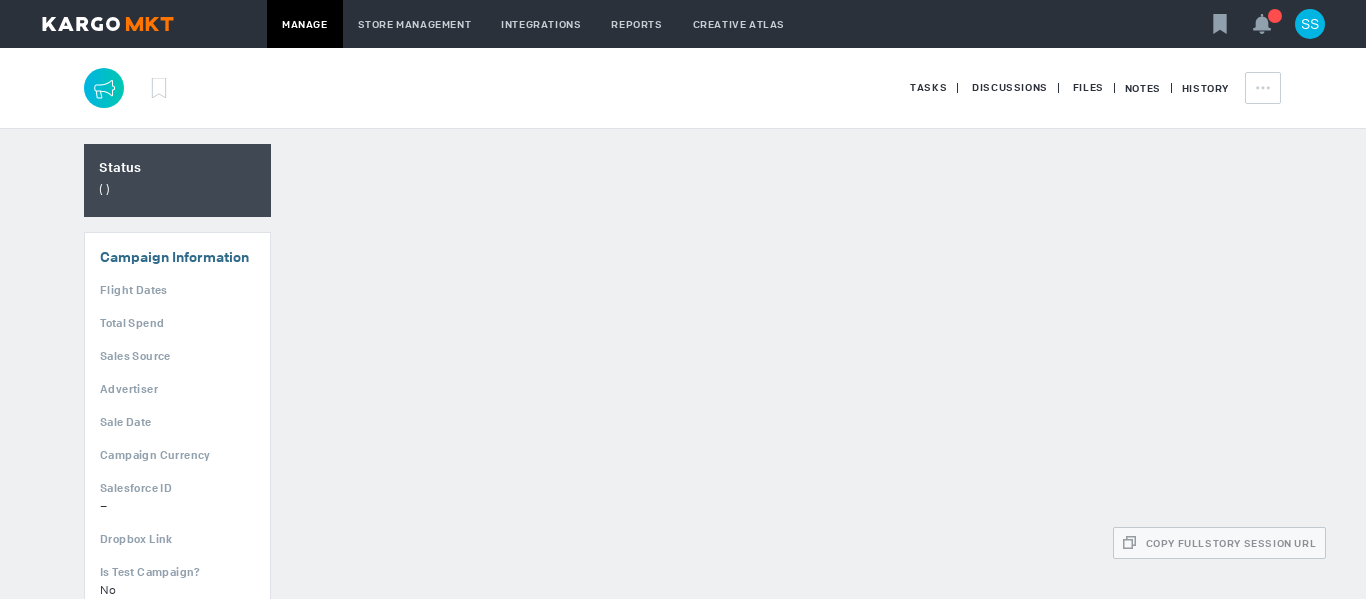 scroll, scrollTop: 0, scrollLeft: 0, axis: both 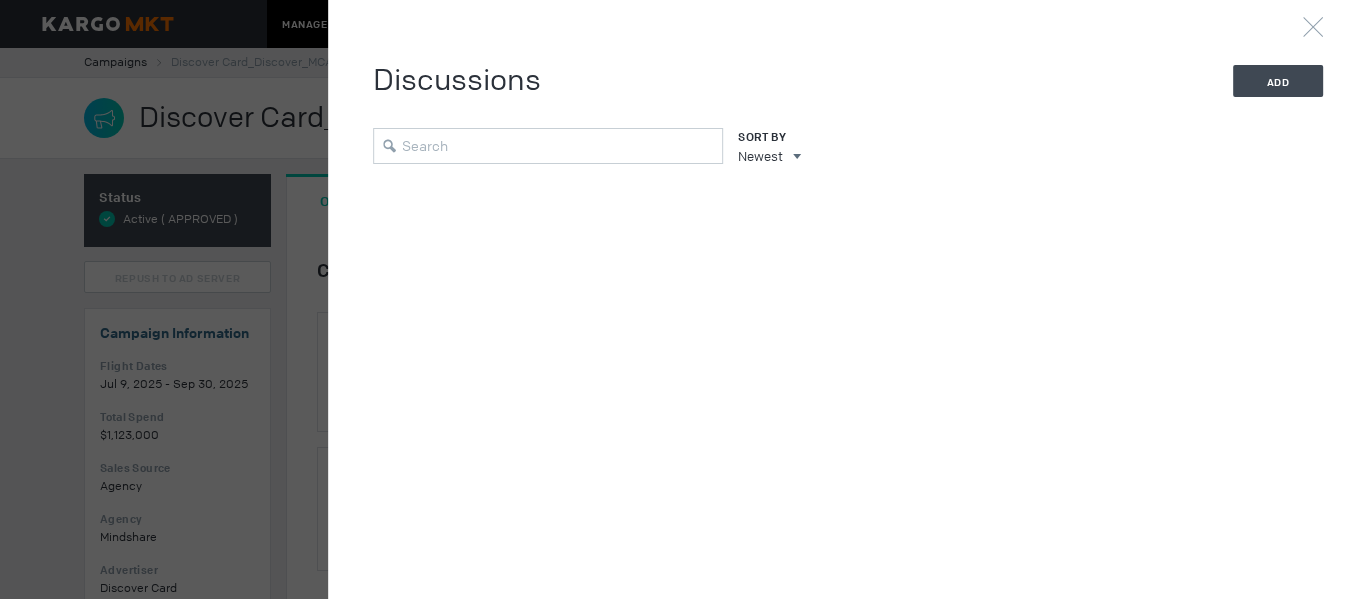 click at bounding box center (683, 299) 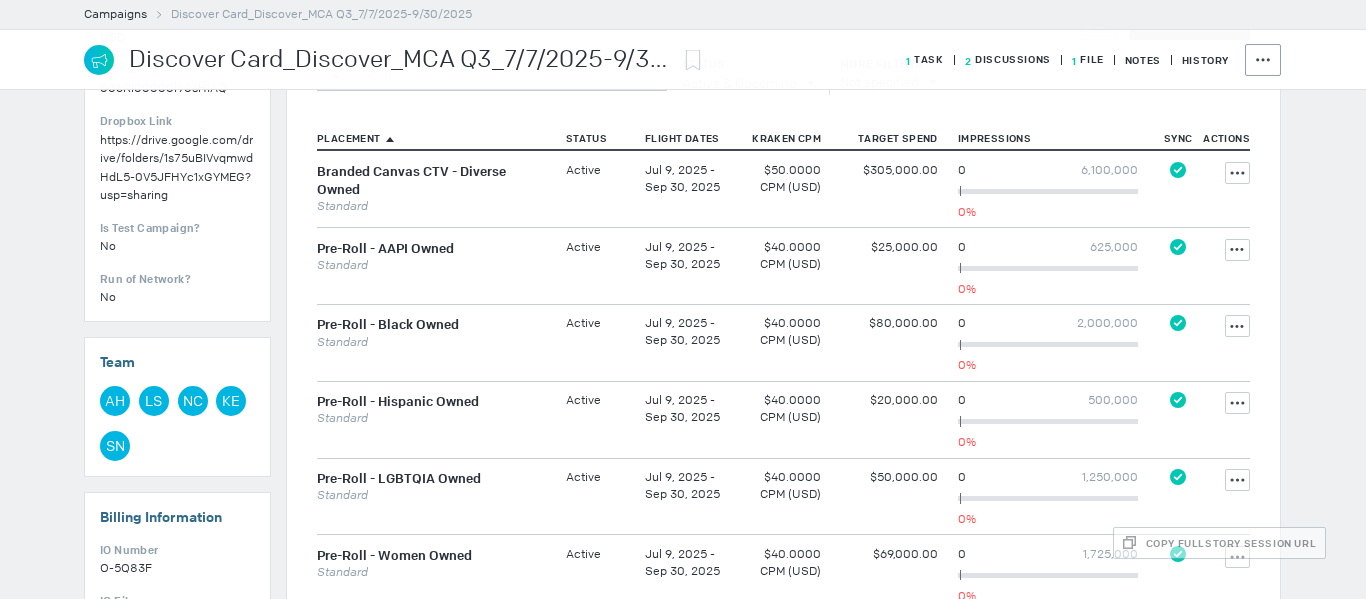 scroll, scrollTop: 700, scrollLeft: 0, axis: vertical 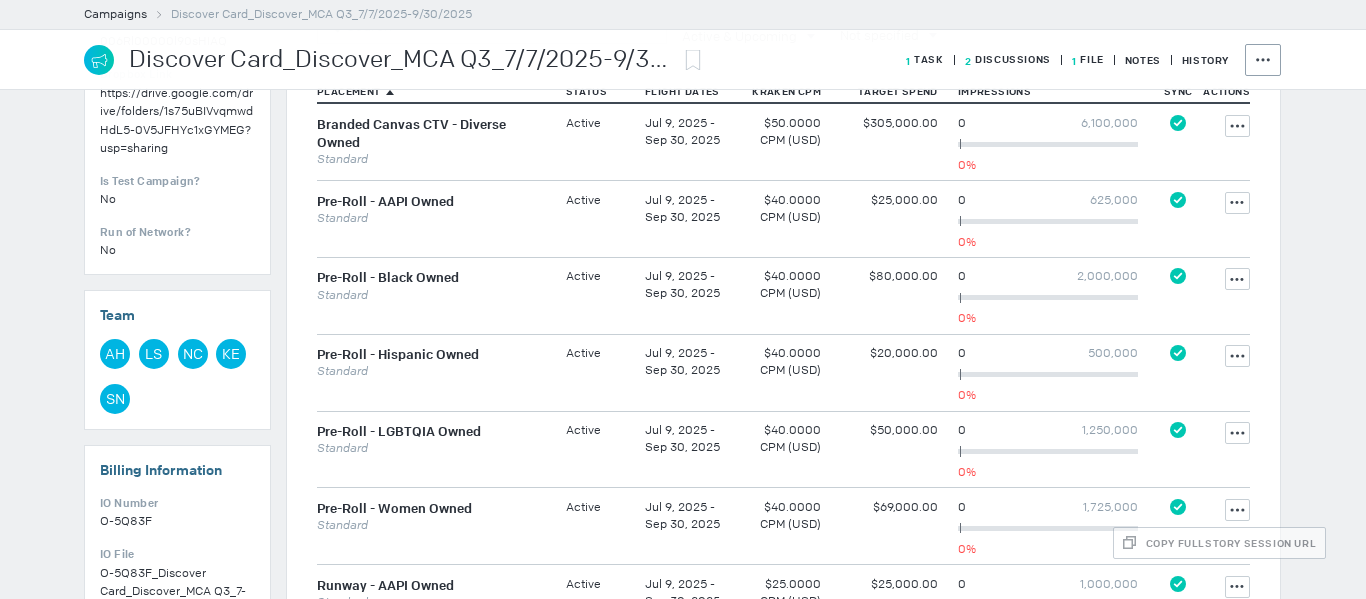 click on "$25,000.00" at bounding box center [783, 123] 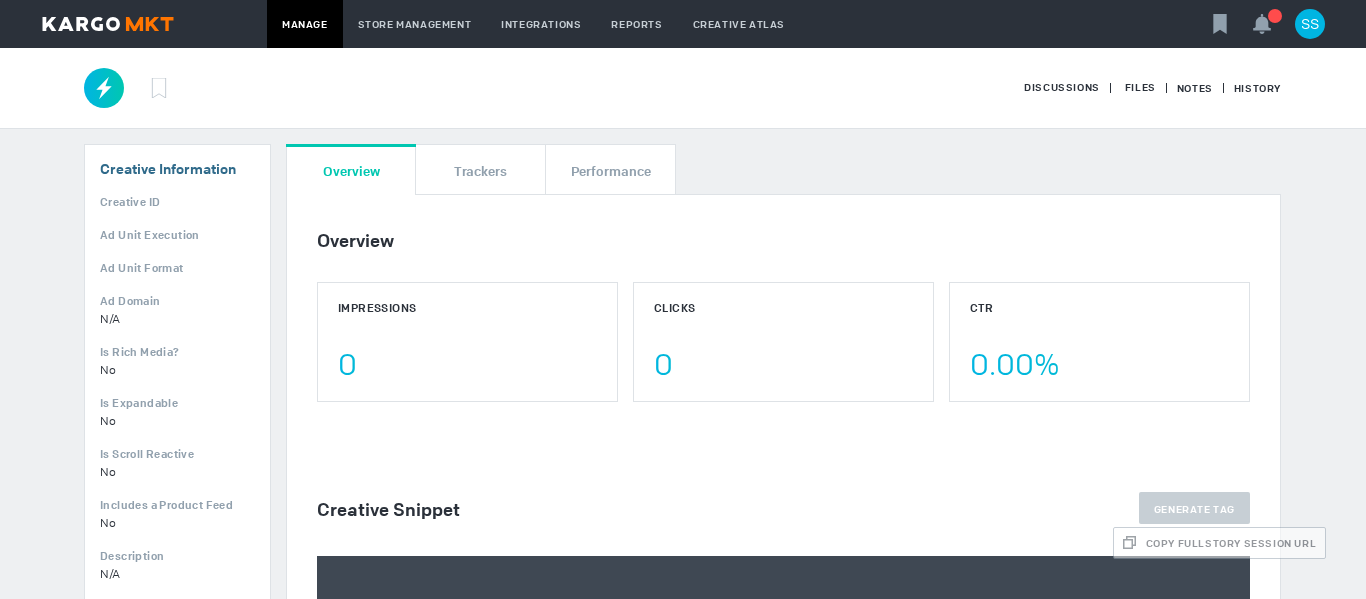 scroll, scrollTop: 0, scrollLeft: 0, axis: both 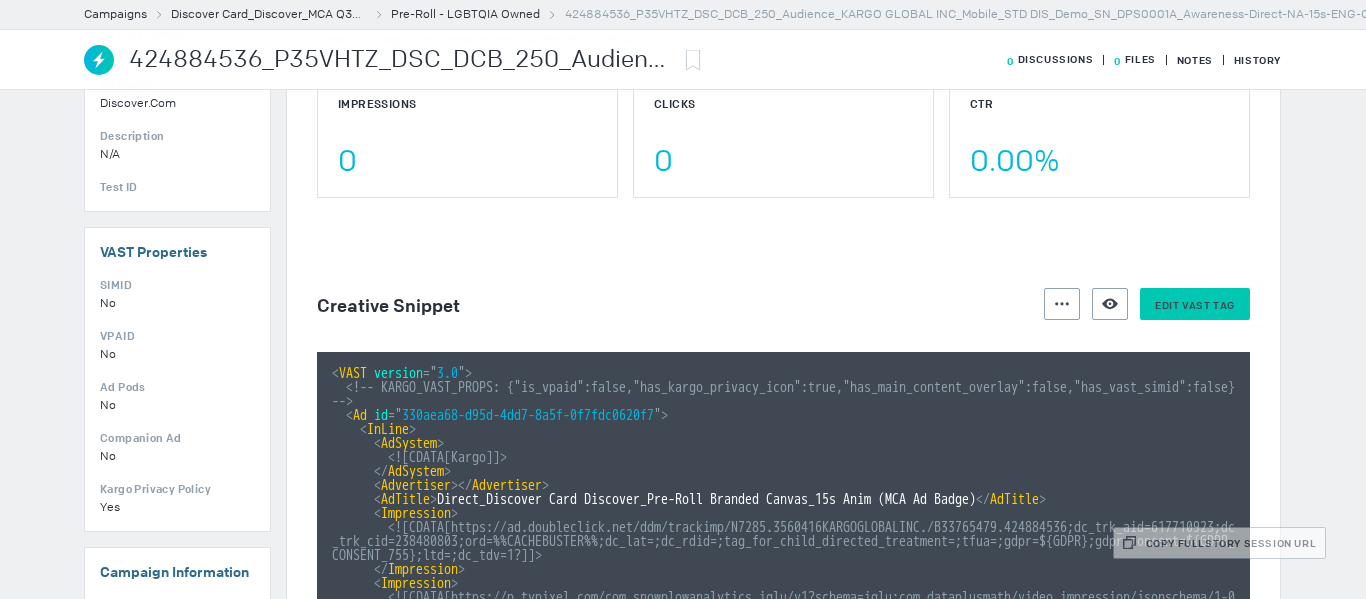 click on "Edit VAST tag" at bounding box center [1195, 305] 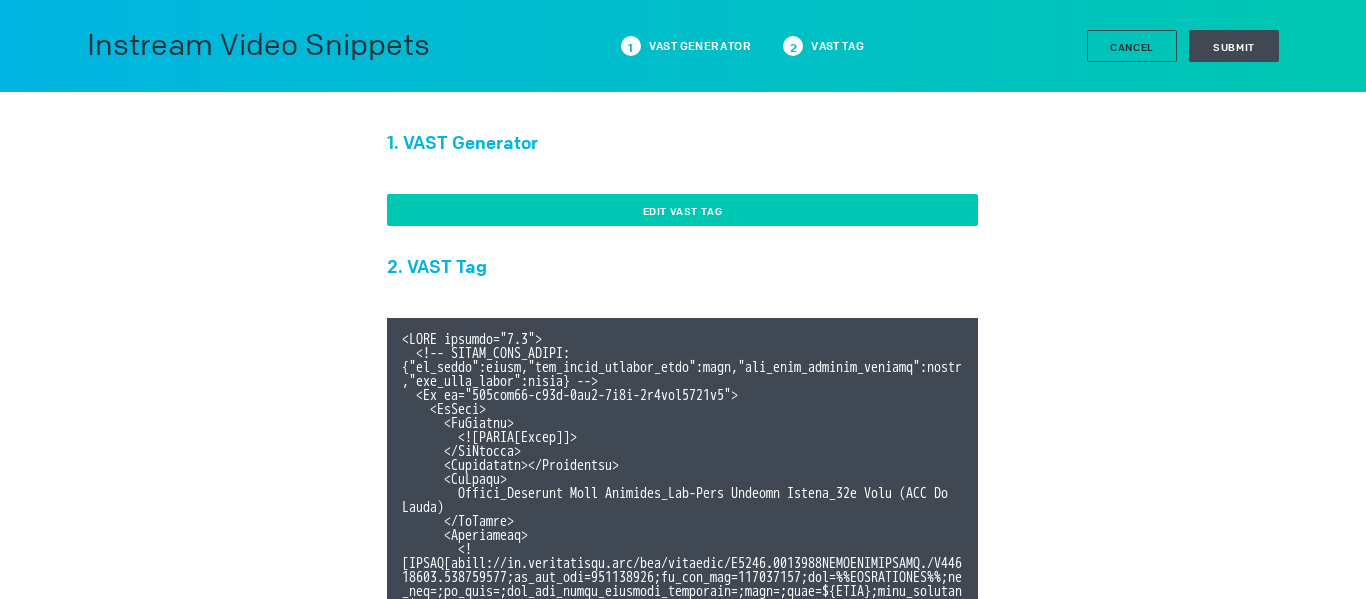 click on "Edit VAST Tag" at bounding box center [682, 210] 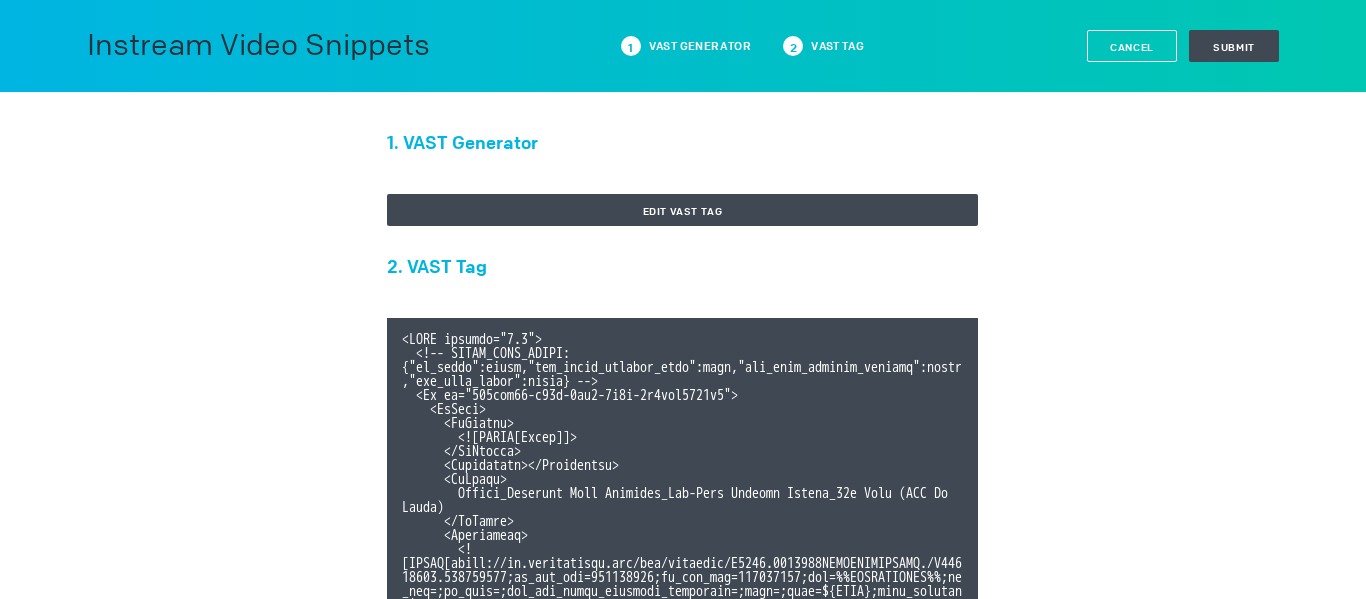 click on "Cancel" at bounding box center [1132, 46] 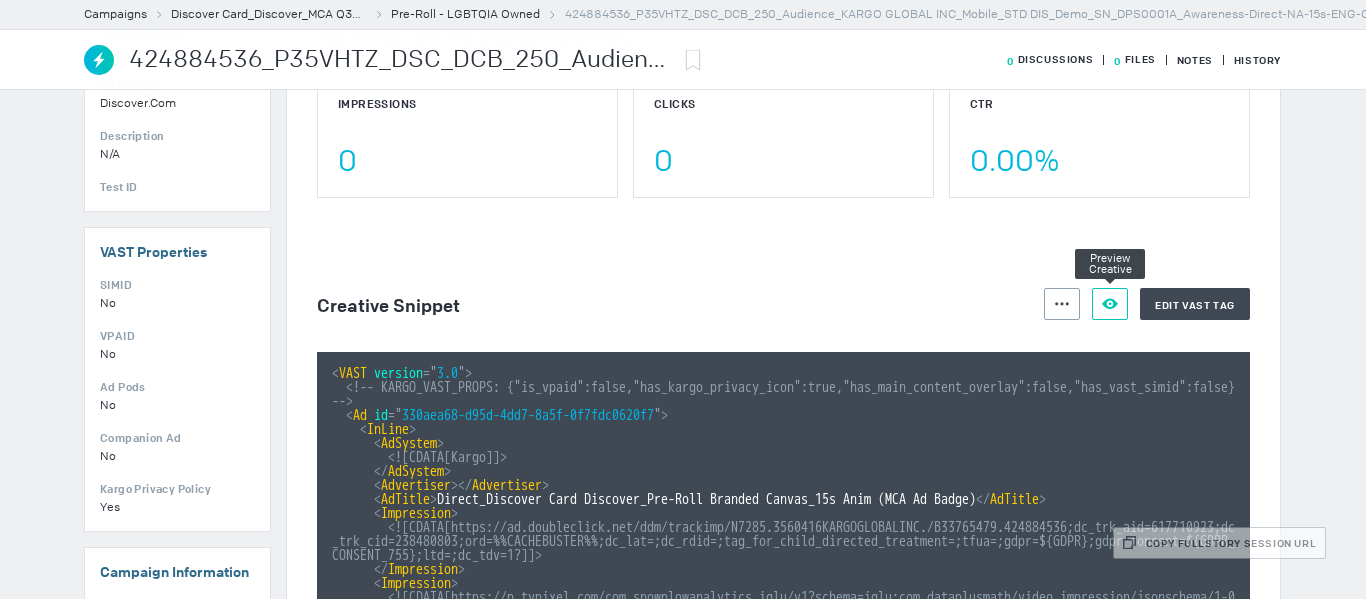click at bounding box center (1062, 304) 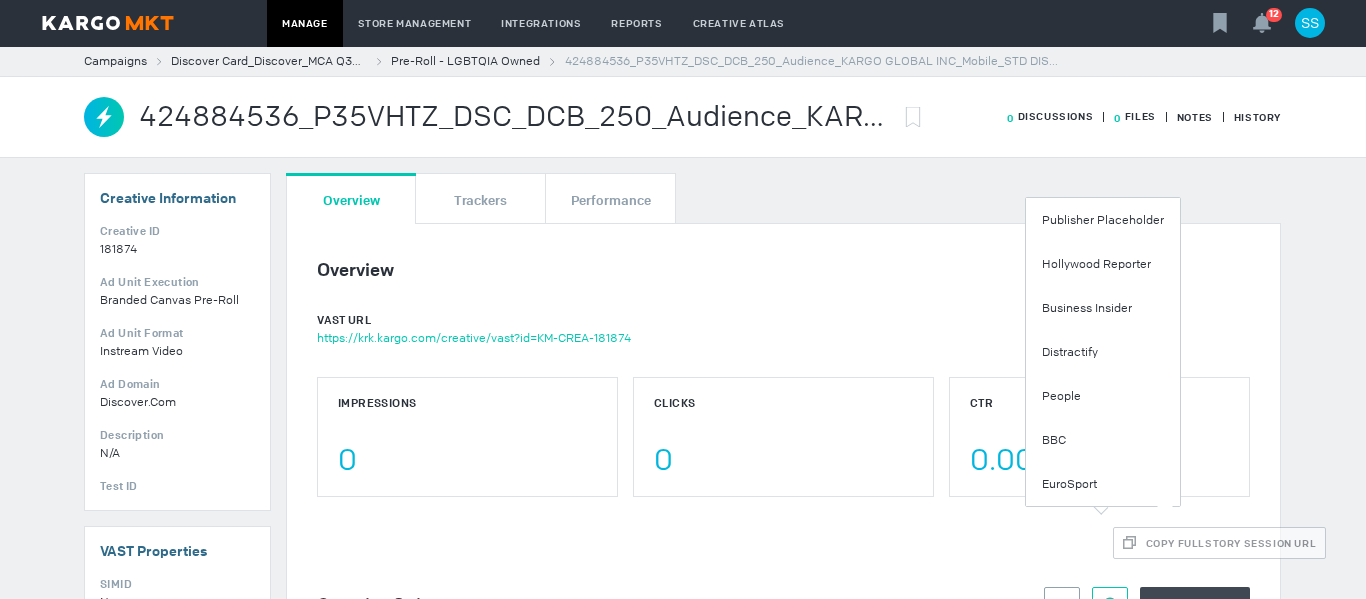 scroll, scrollTop: 0, scrollLeft: 0, axis: both 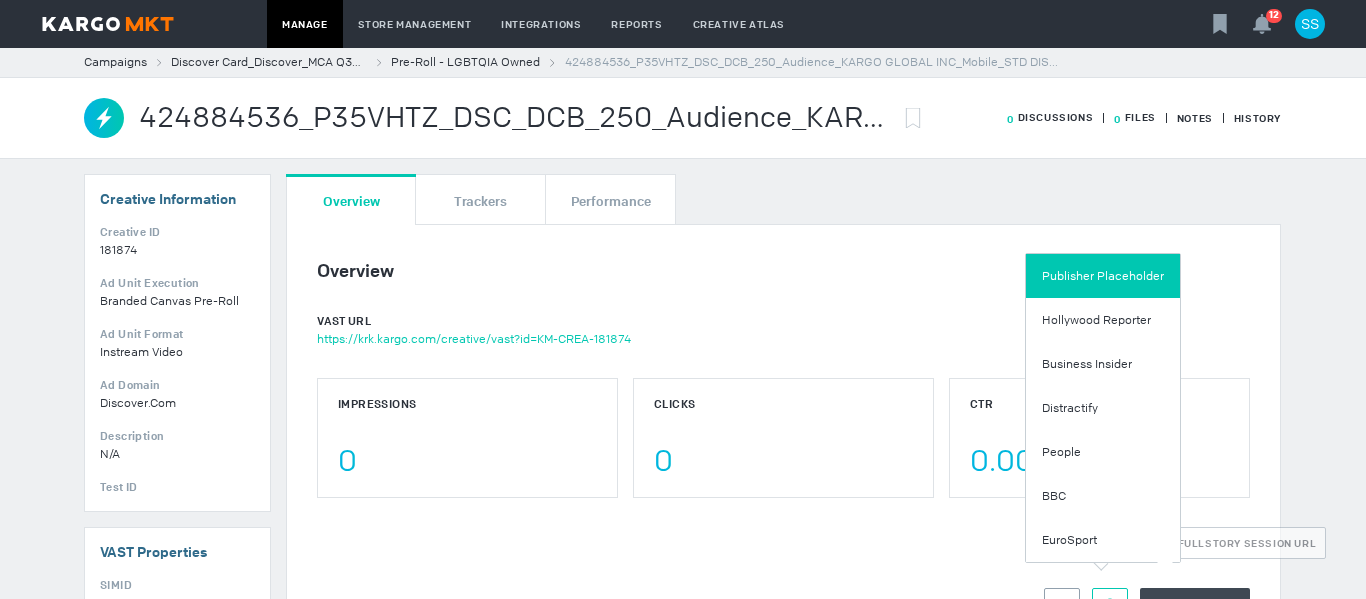 click on "Publisher Placeholder" at bounding box center (1103, 276) 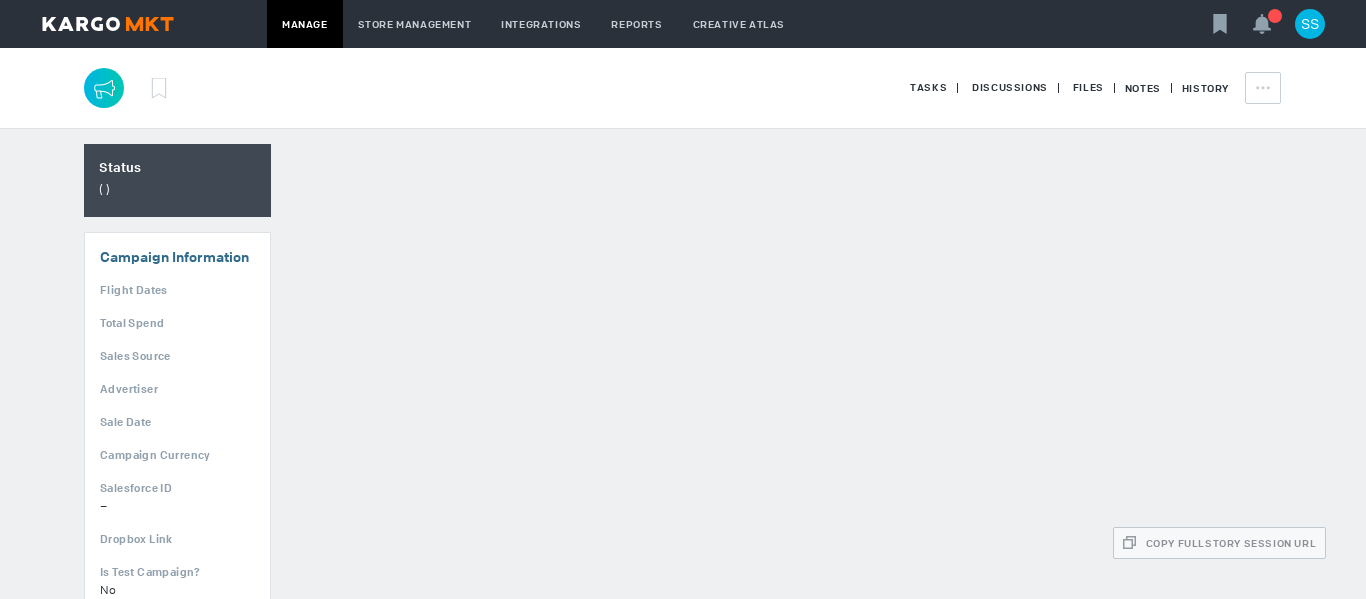 scroll, scrollTop: 0, scrollLeft: 0, axis: both 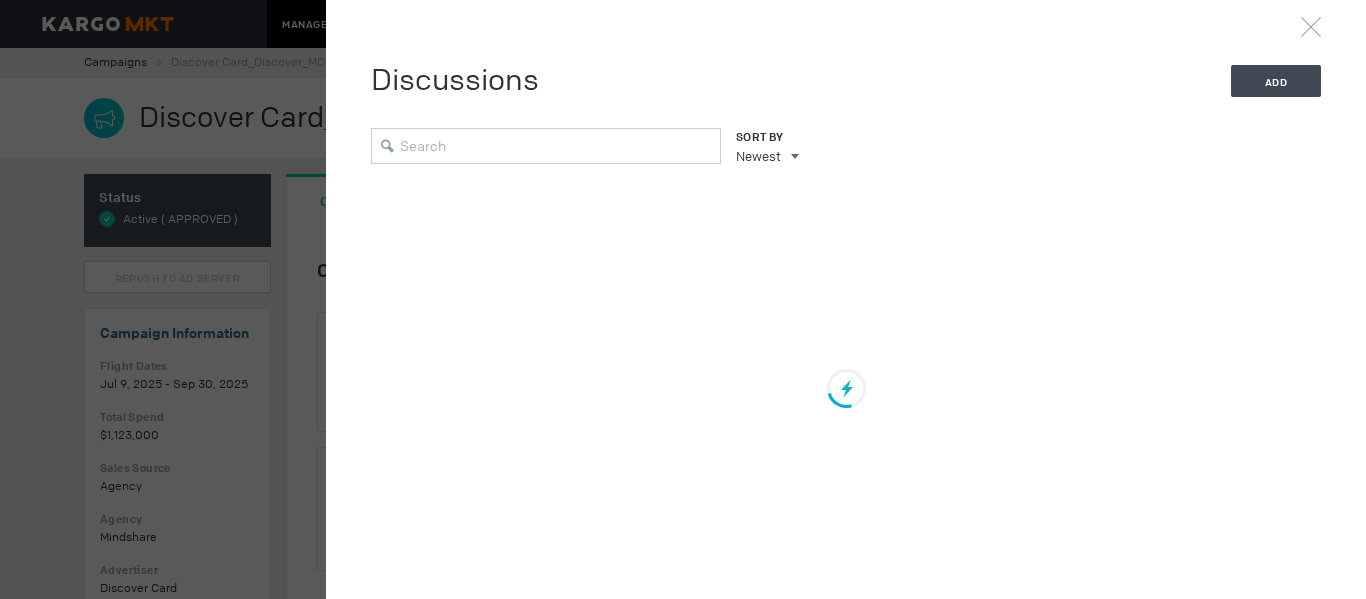 click at bounding box center (683, 299) 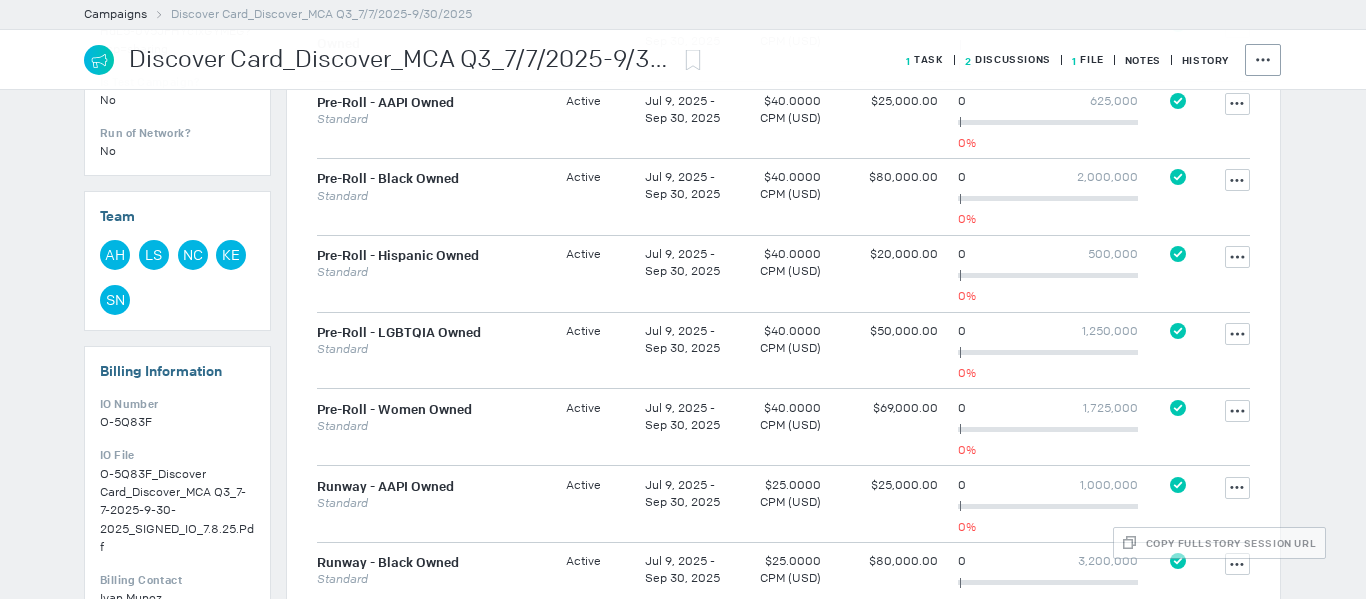 scroll, scrollTop: 800, scrollLeft: 0, axis: vertical 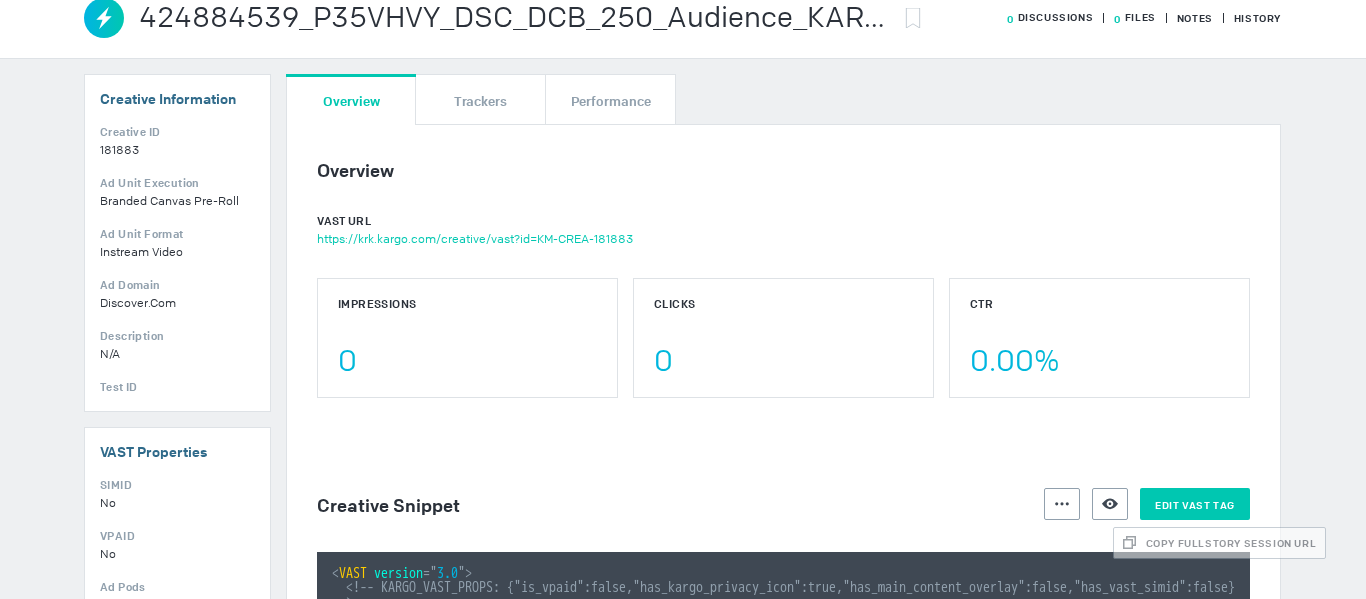 click on "Edit VAST tag" at bounding box center (1195, 504) 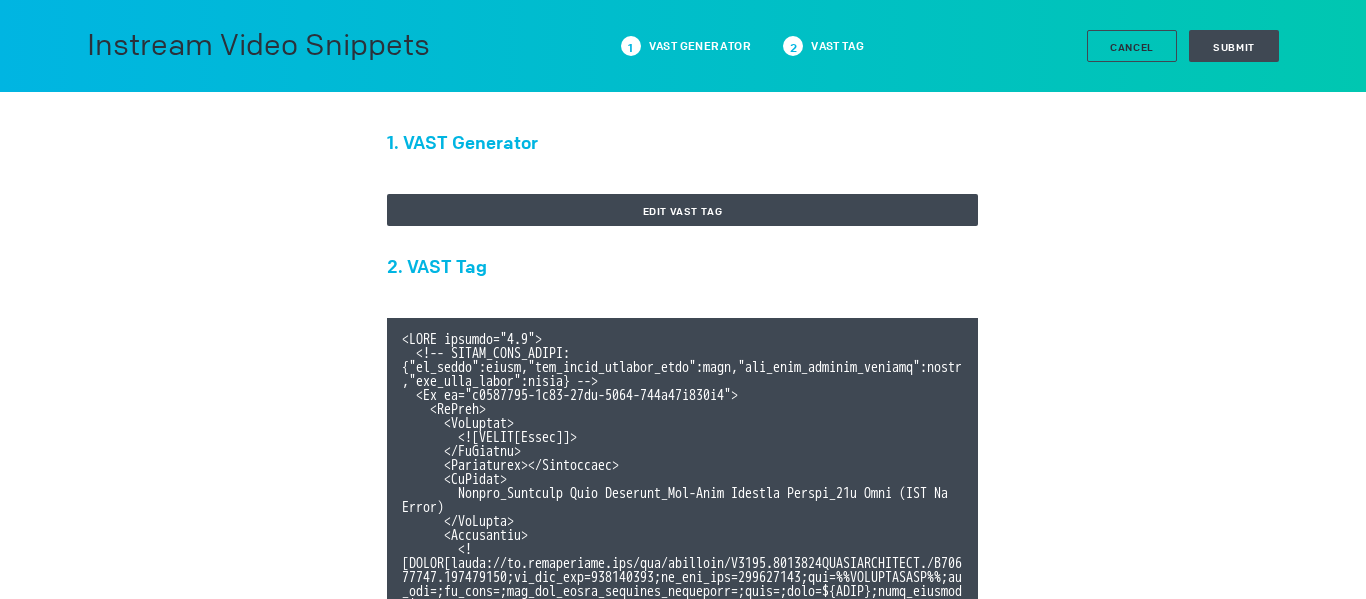 click on "Edit VAST Tag" at bounding box center [682, 225] 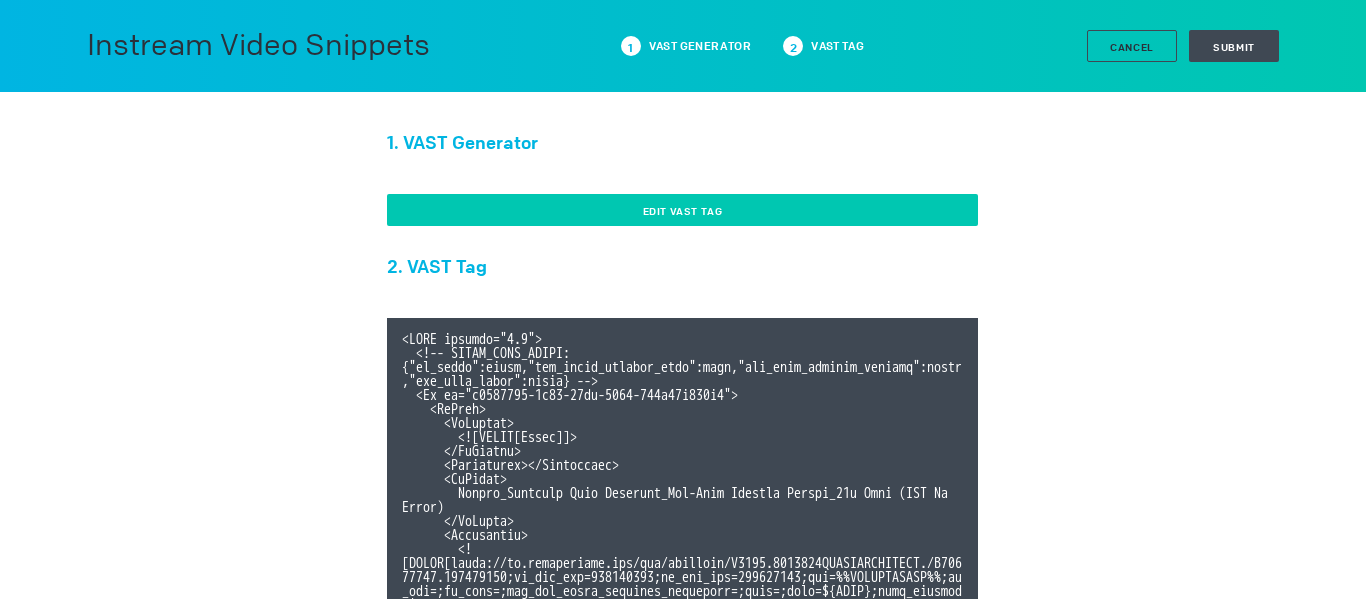 click on "Edit VAST Tag" at bounding box center [682, 210] 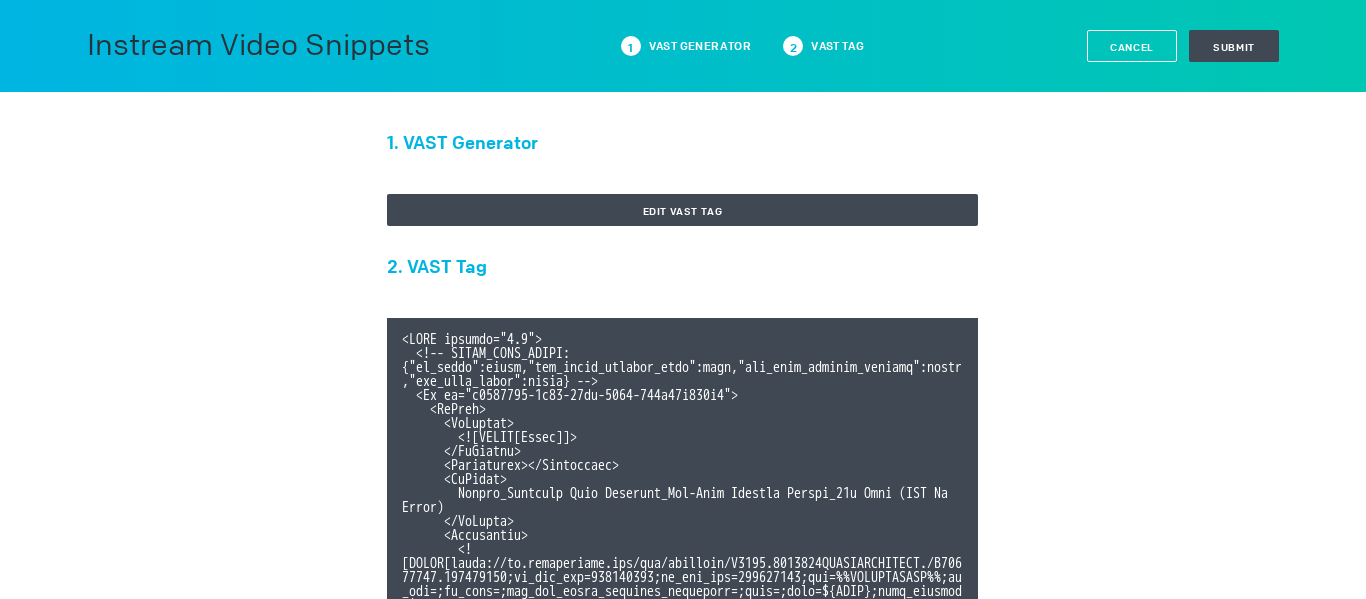 click on "Cancel" at bounding box center (1132, 46) 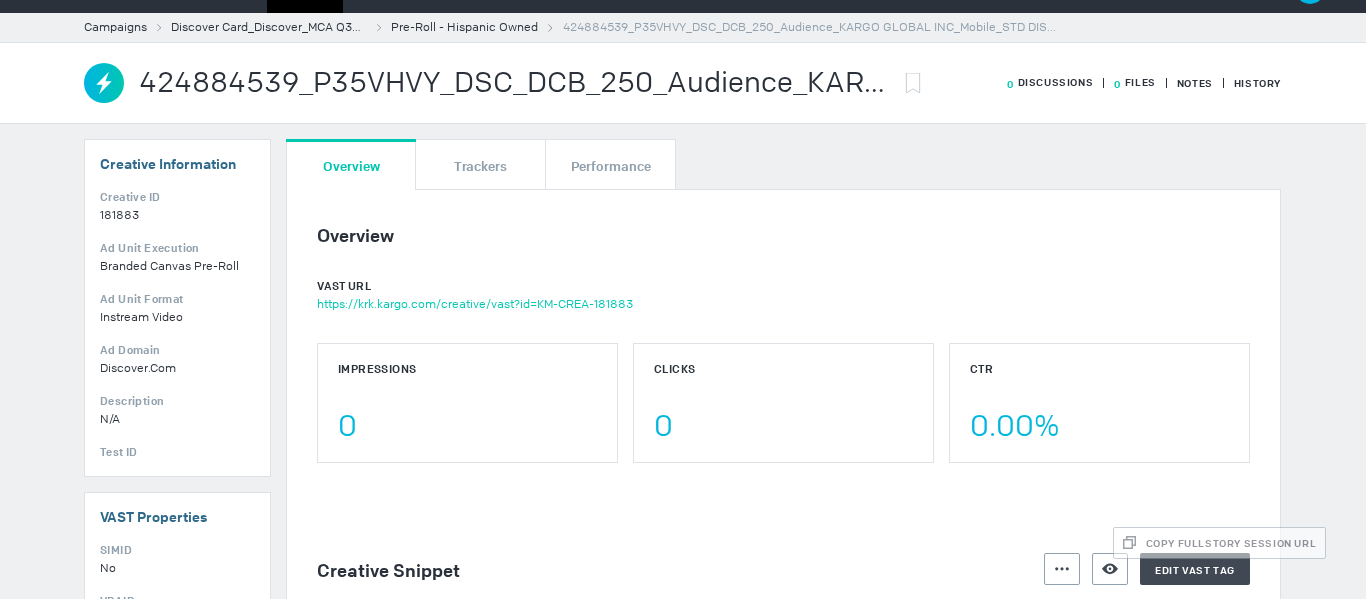 scroll, scrollTop: 0, scrollLeft: 0, axis: both 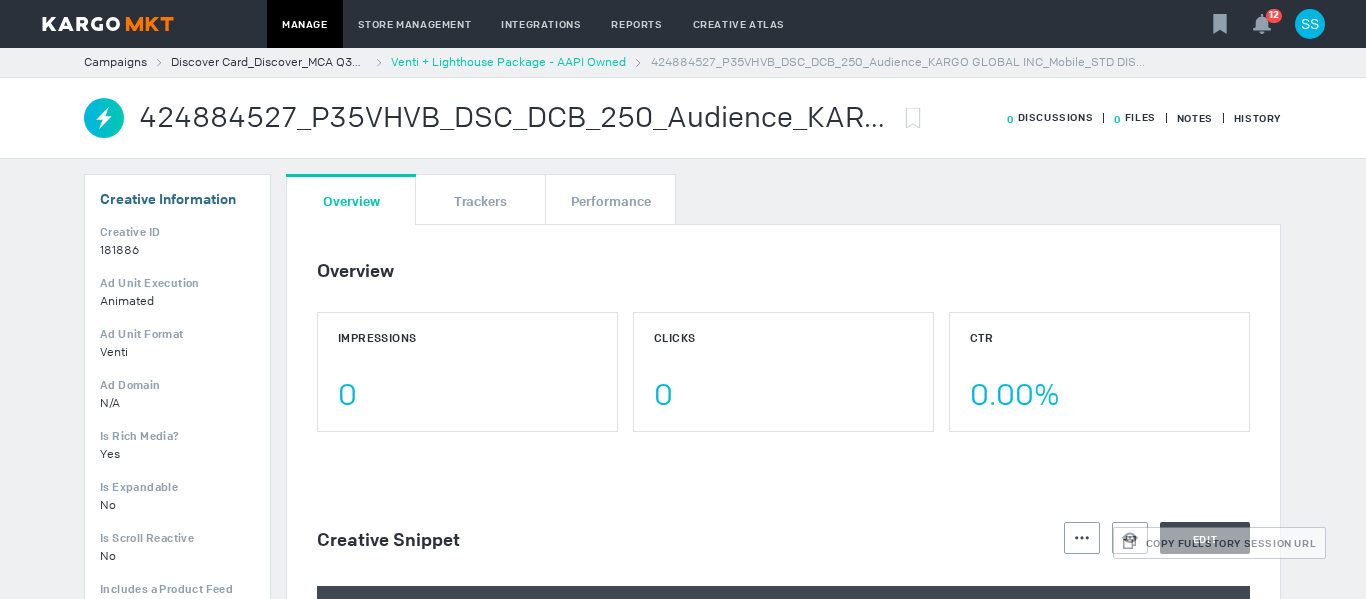 click on "Venti + Lighthouse Package - AAPI Owned" at bounding box center [508, 62] 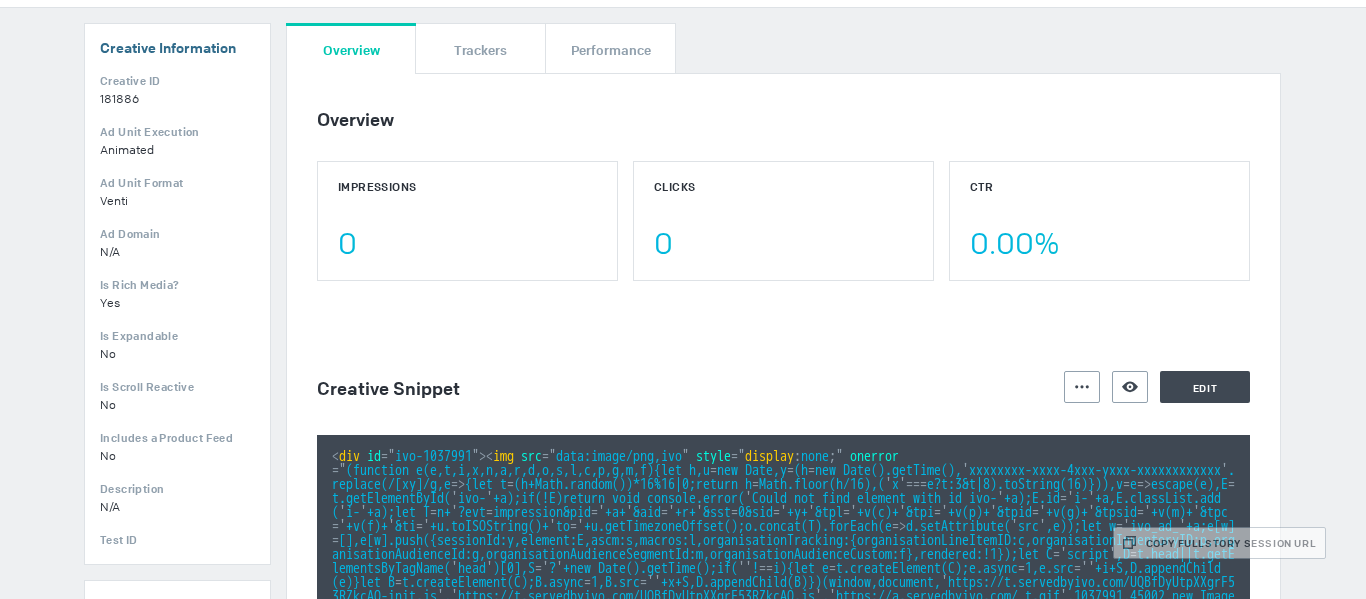 scroll, scrollTop: 200, scrollLeft: 0, axis: vertical 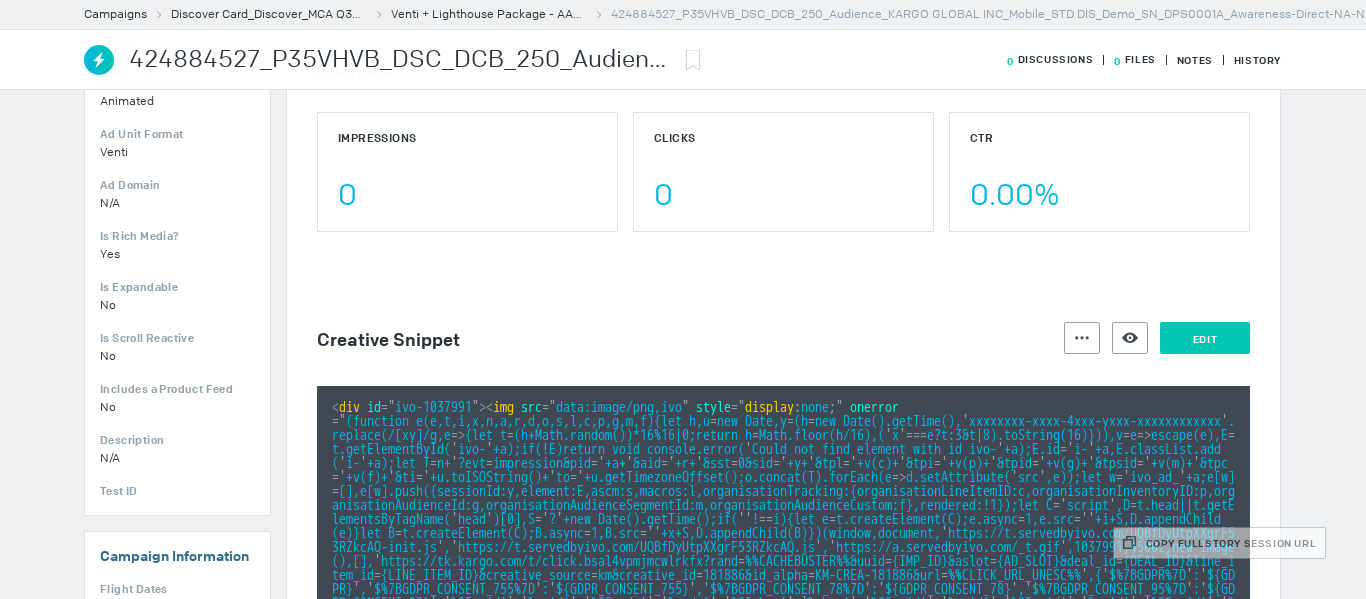 click on "Edit" at bounding box center [1205, 338] 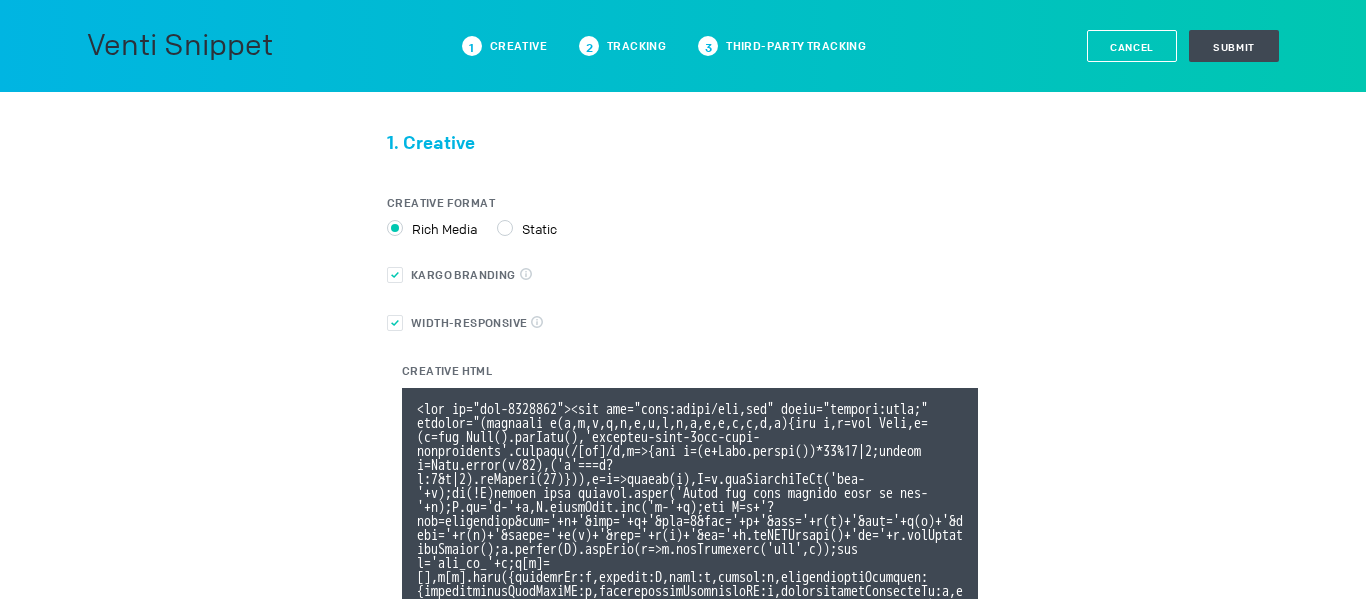 click on "Cancel" at bounding box center (1132, 46) 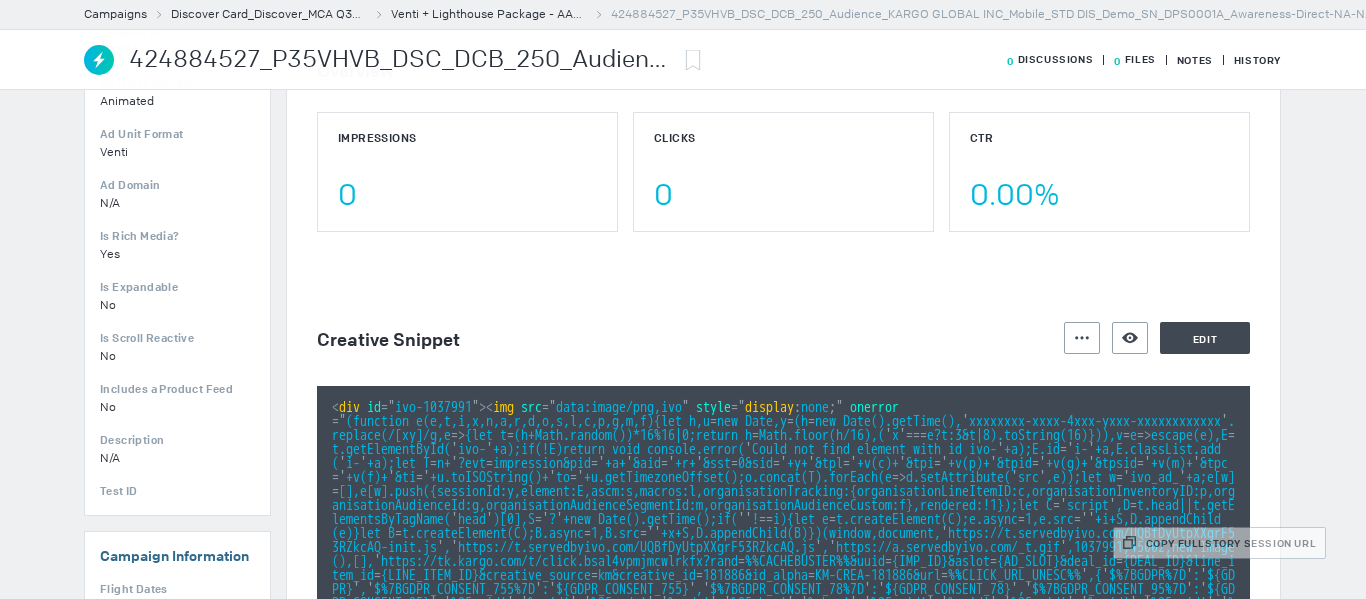 click on "424884527_P35VHVB_DSC_DCB_250_Audience_KARGO GLOBAL INC_Mobile_STD DIS_Demo_SN_DPS0001A_Awareness-Direct-NA-NA-ENG-Credit-NA-Direct DIS-AAPI Owned in-Article Venti_Run of Network_Demo_P18+_1 x 1_Click and View_NV_NA" at bounding box center [401, 60] 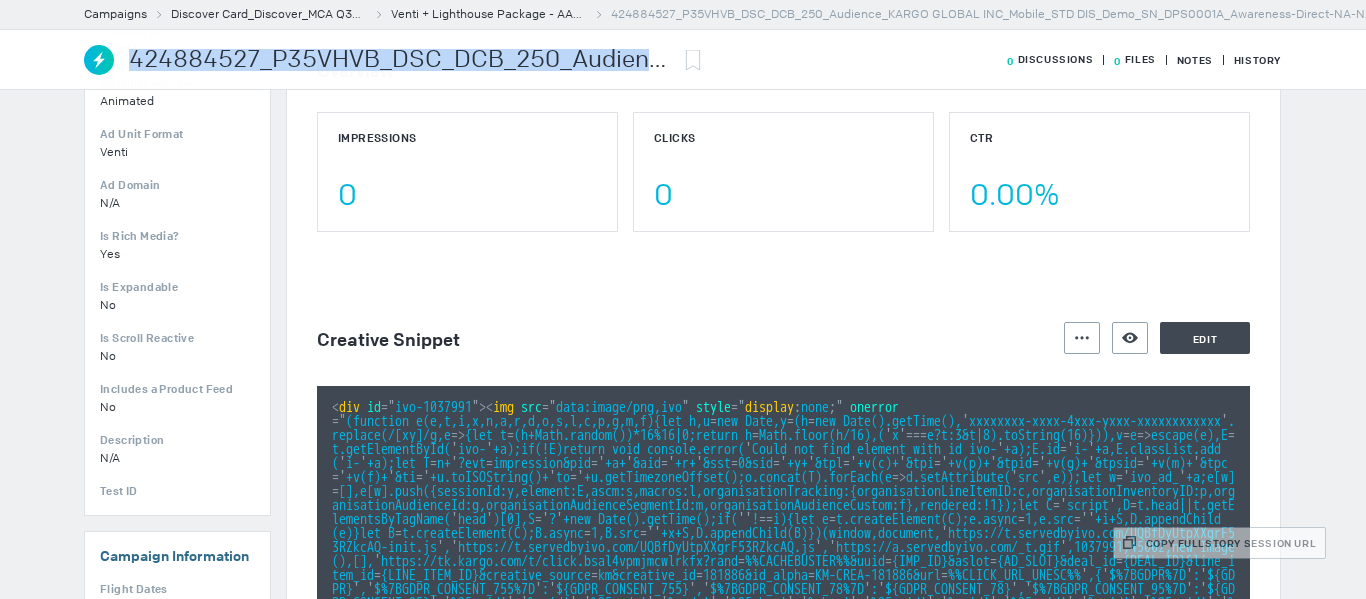 click on "424884527_P35VHVB_DSC_DCB_250_Audience_KARGO GLOBAL INC_Mobile_STD DIS_Demo_SN_DPS0001A_Awareness-Direct-NA-NA-ENG-Credit-NA-Direct DIS-AAPI Owned in-Article Venti_Run of Network_Demo_P18+_1 x 1_Click and View_NV_NA" at bounding box center [401, 60] 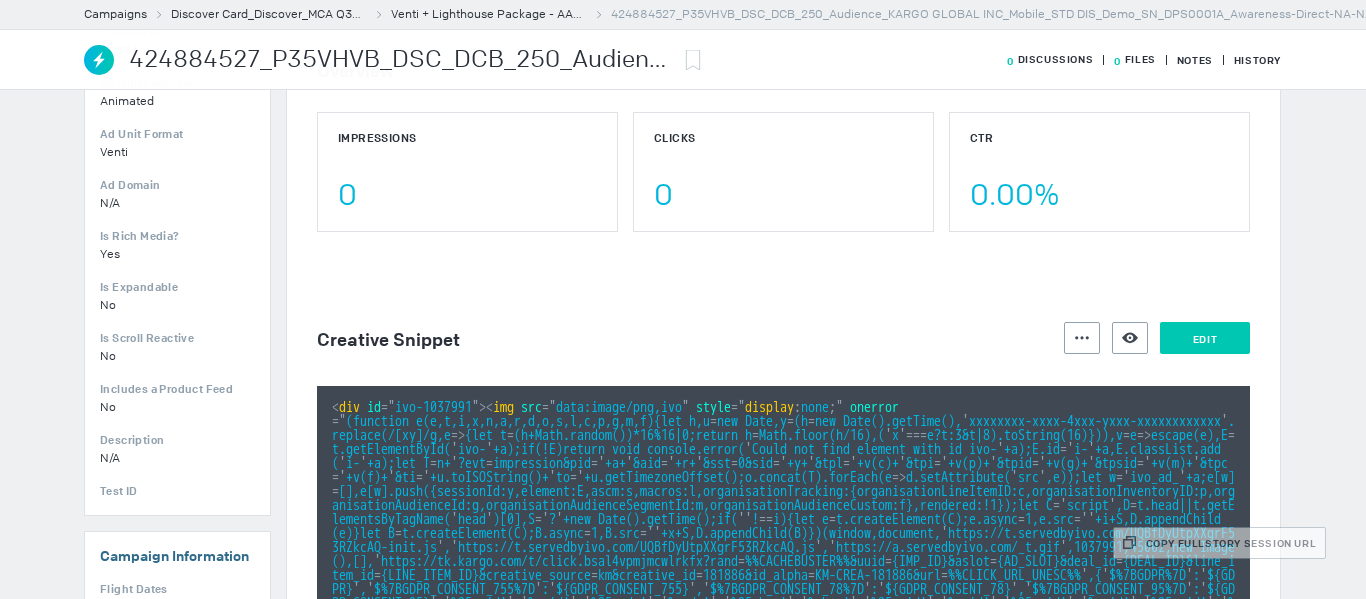 click on "Edit" at bounding box center [1205, 338] 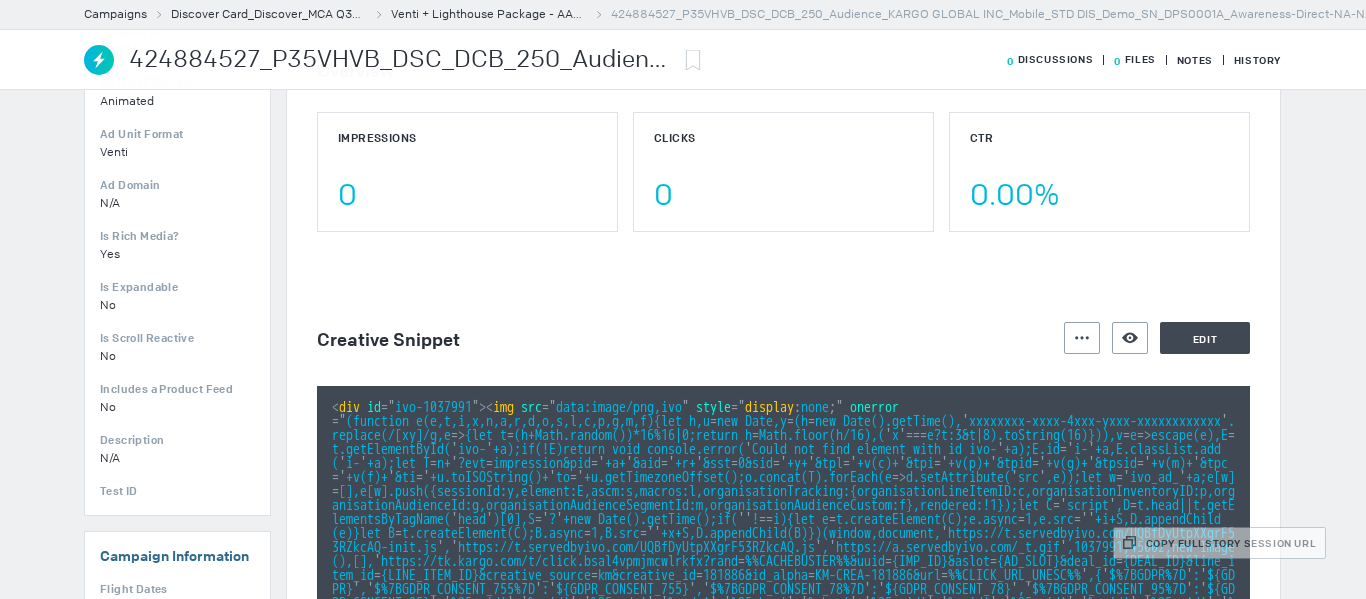 type 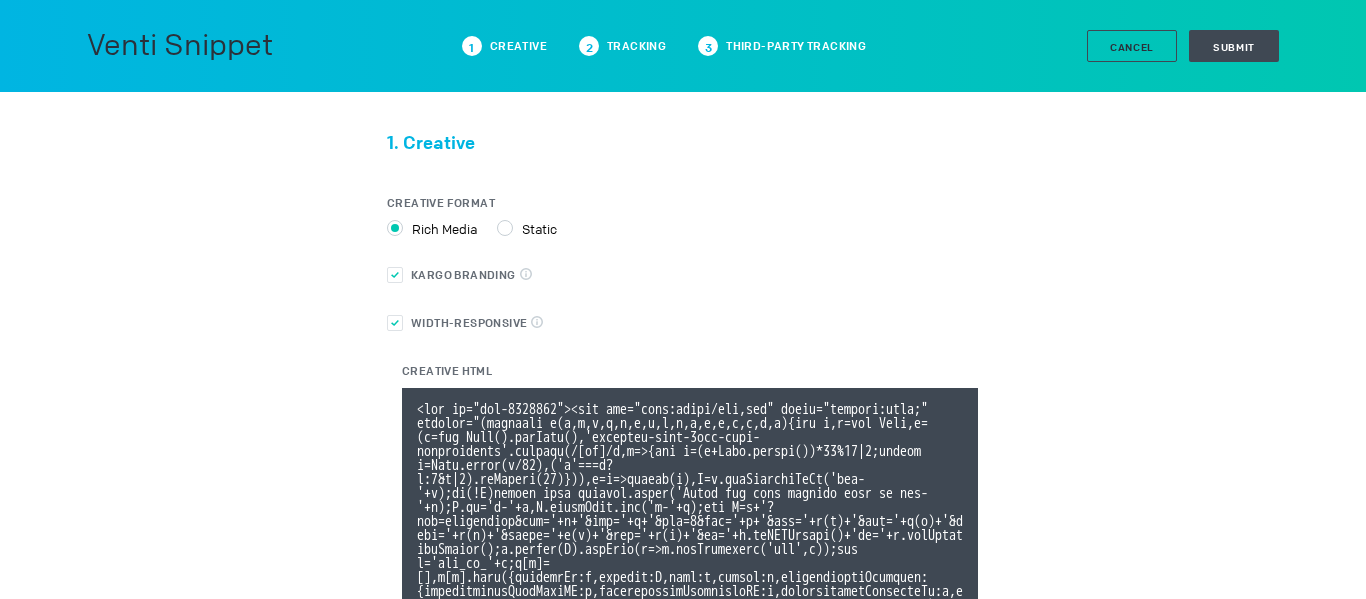 scroll, scrollTop: 13, scrollLeft: 0, axis: vertical 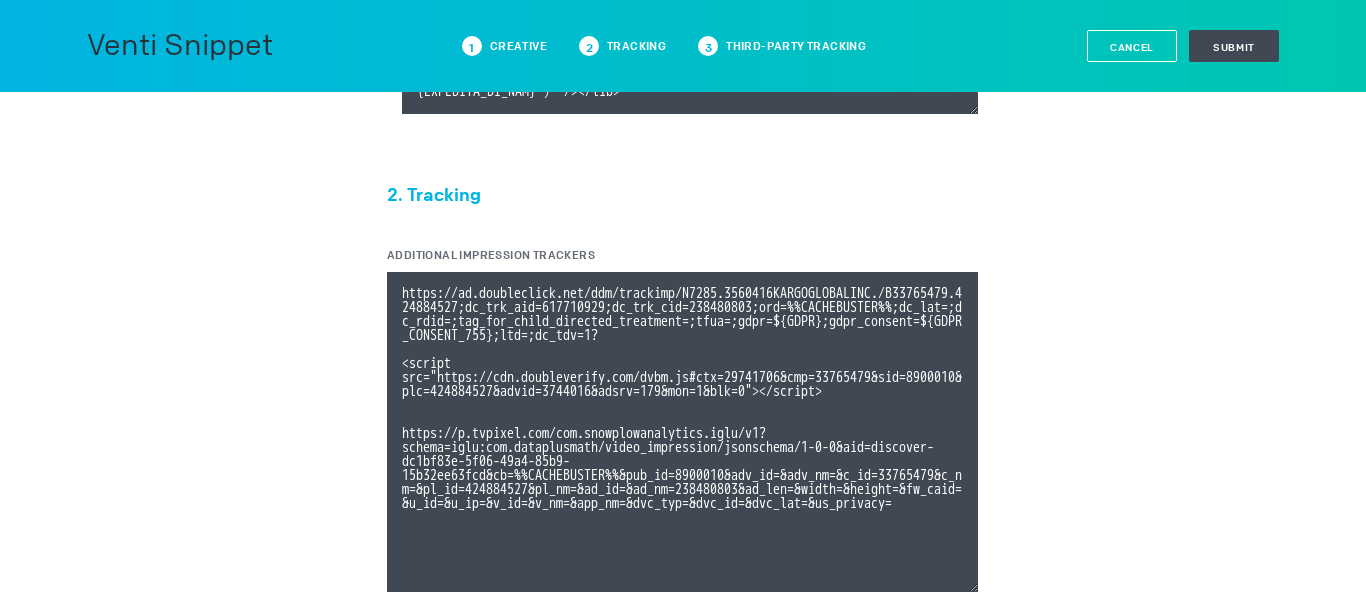 click on "Cancel" at bounding box center [1132, 46] 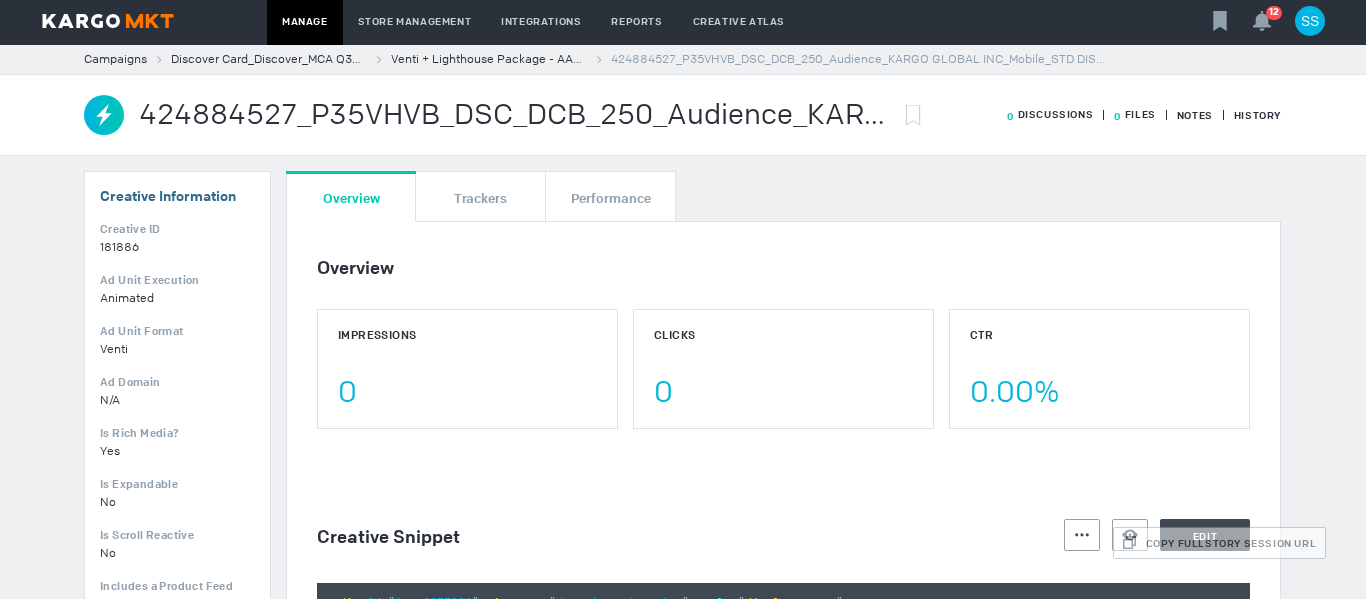 scroll, scrollTop: 0, scrollLeft: 0, axis: both 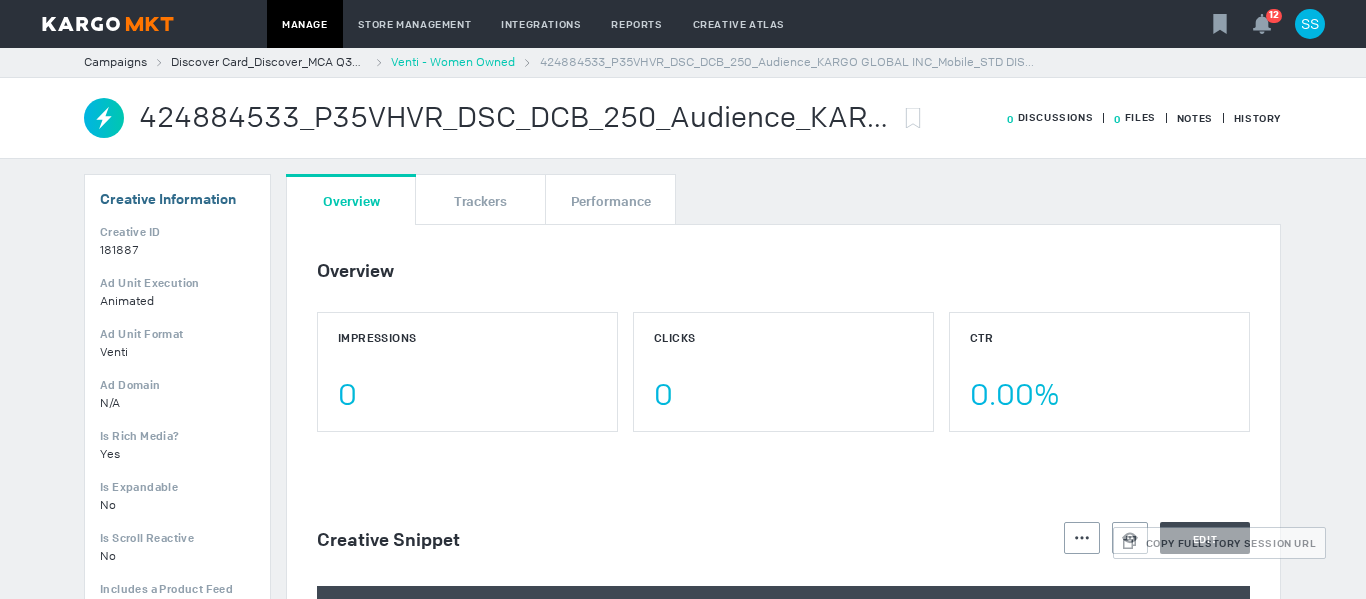 click on "Venti - Women Owned" at bounding box center (453, 62) 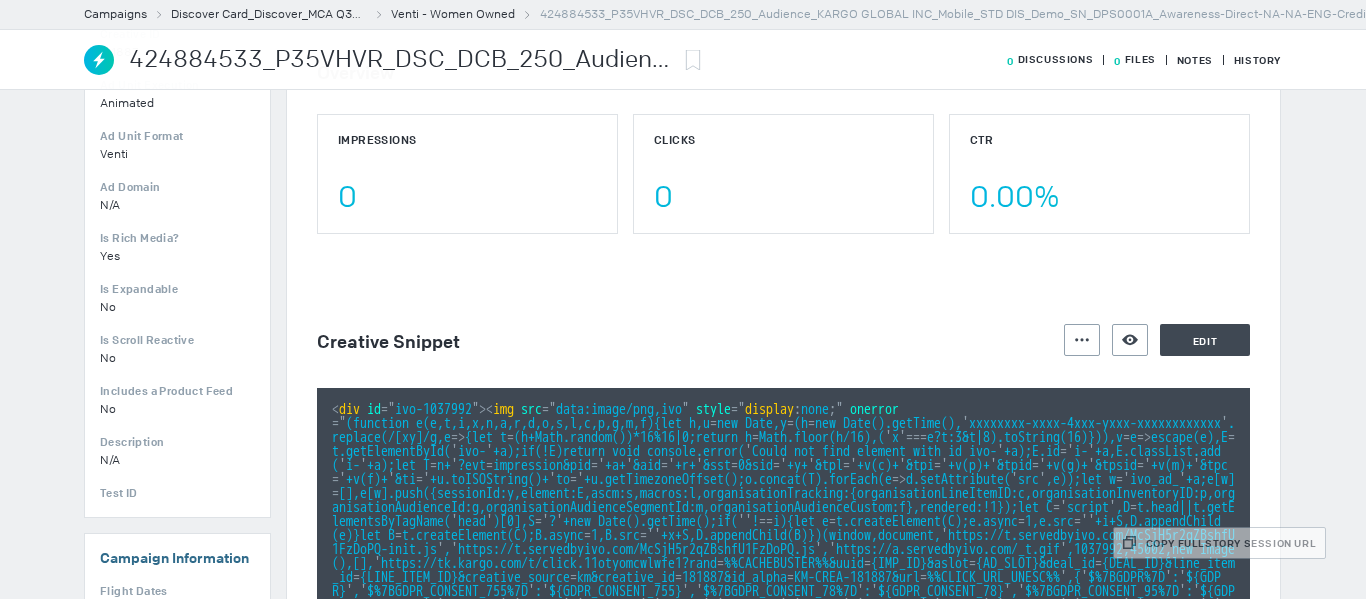 scroll, scrollTop: 200, scrollLeft: 0, axis: vertical 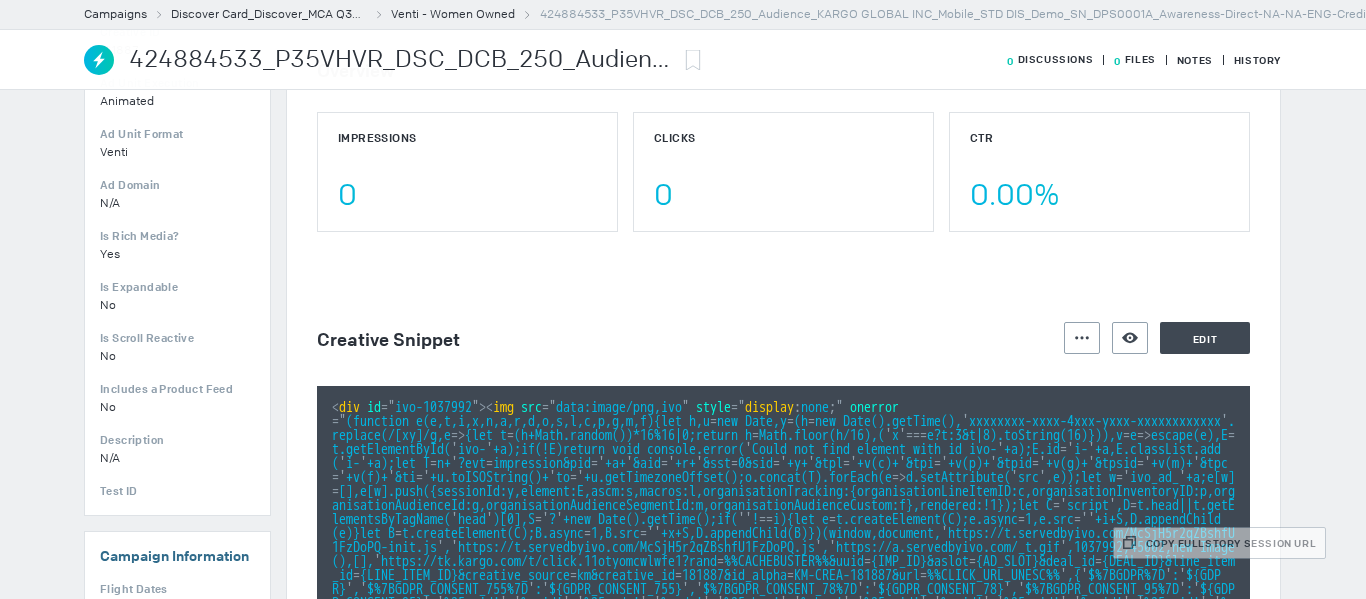 click on "Overview Impressions 0 Clicks 0 CTR 0.00% Creative Snippet   Actions     Preview Creative   Edit   < div   id = " ivo-1037992 " > < img   src = " data:image/png,ivo "   style =" display : none ; "   onerror = " (function e(e,t,i,x,n,a,r,d,o,s,l,c,p,g,m,f){let h,u = new Date,y = (h = new Date().getTime(), ' xxxxxxxx-xxxx-4xxx-yxxx-xxxxxxxxxxxx ' .replace(/[xy]/g,e = > {let t = (h+Math.random())*16%16|0;return h = Math.floor(h/16),( ' x ' = = = e?t:3&t|8).toString(16)})),v = e = > escape(e),E = t.getElementById( ' ivo- ' +a);if(!E)return void console.error( ' Could not find element with id ivo- ' +a);E.id = ' i- ' +a,E.classList.add( ' i- ' +a);let T = n+ ' ?evt = impression&pid = ' +a+ ' &aid = ' +r+ ' &sst = 0&sid = ' +y+ ' &tpl = ' +v(c)+ ' &tpi = ' +v(p)+ ' &tpid = ' +v(g)+ ' &tpsid = ' +v(m)+ ' &tpc = ' +v(f)+ ' &ti = ' +u.toISOString()+ ' to = ' +u.getTimezoneOffset();o.concat(T).forEach(e = > d.setAttribute( ' src ' ,e));let w = ' ivo_ad_ ' +a;e[w] = = ' script ' ,D = t.head||t.getElementsByTagName( ' '" at bounding box center [783, 732] 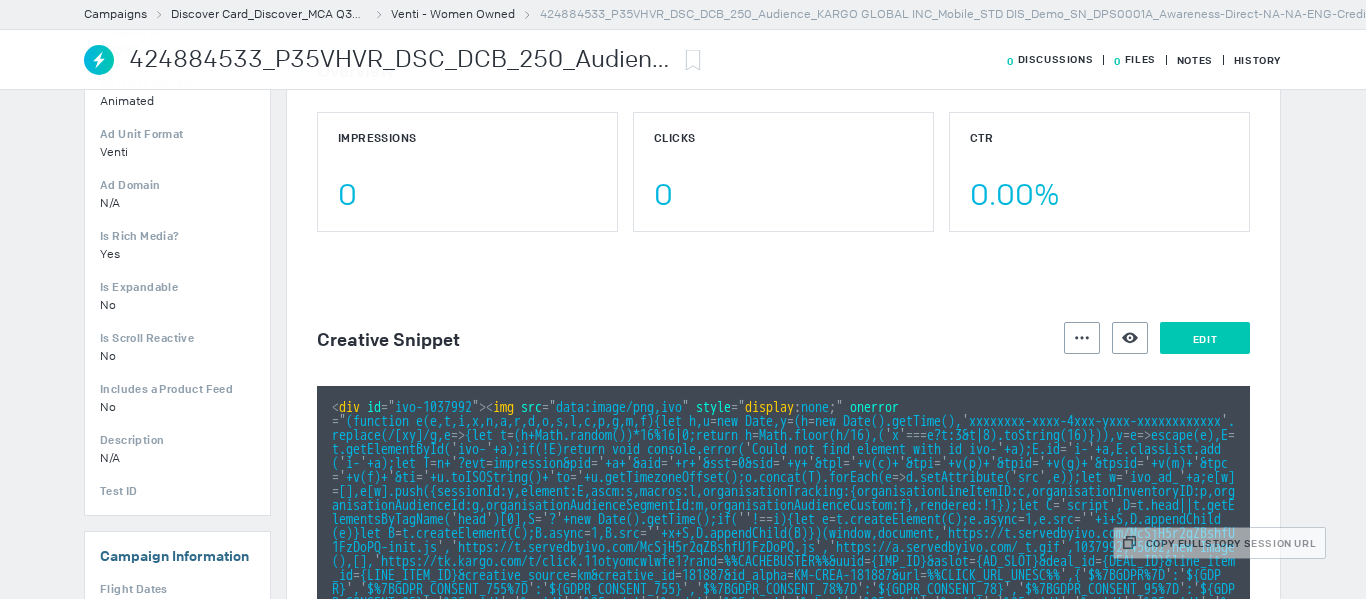 click on "Edit" at bounding box center [1205, 338] 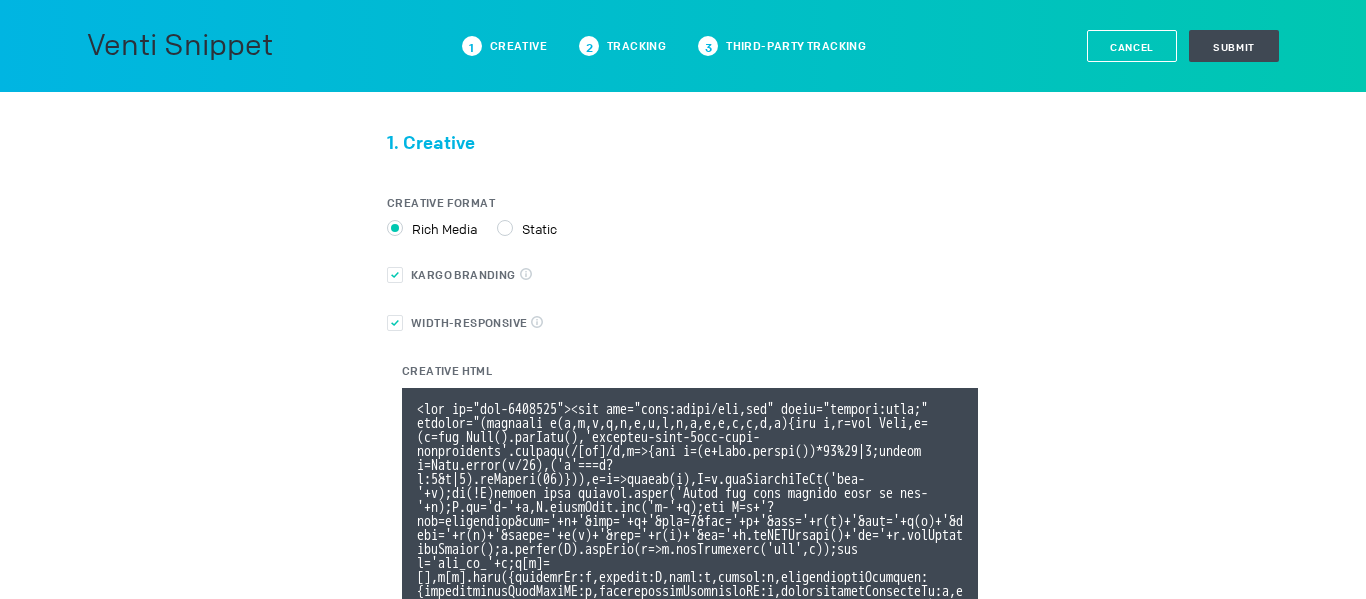 click on "Cancel" at bounding box center (1132, 46) 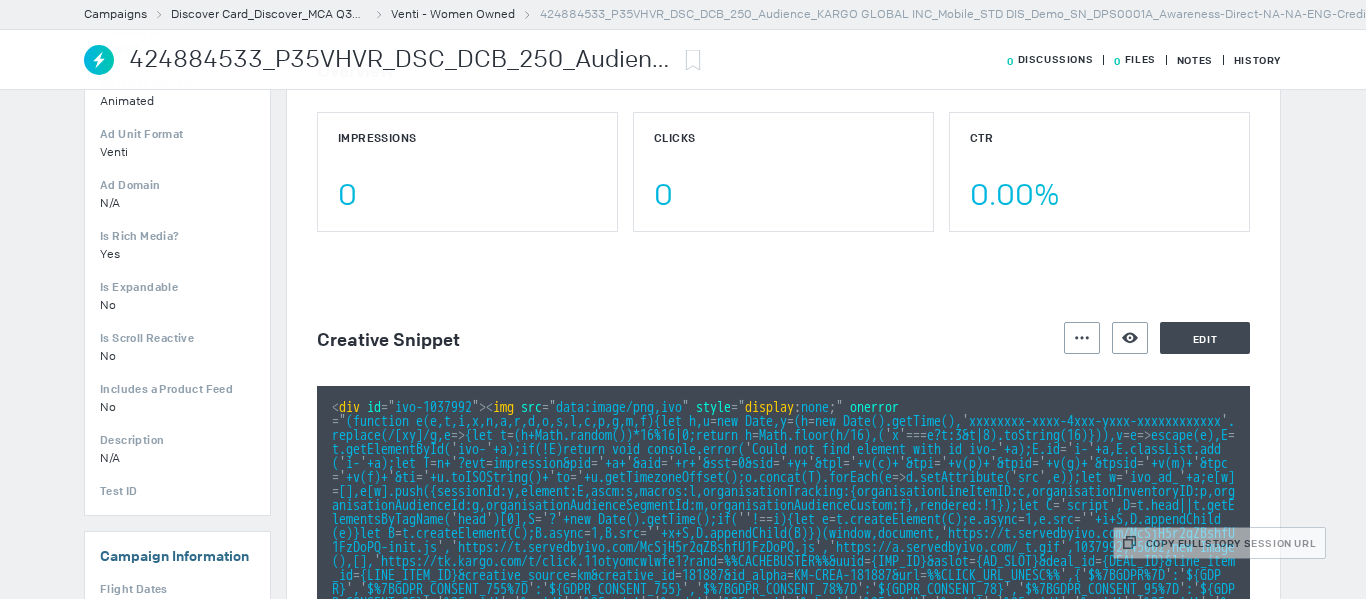 click on "424884533_P35VHVR_DSC_DCB_250_Audience_KARGO GLOBAL INC_Mobile_STD DIS_Demo_SN_DPS0001A_Awareness-Direct-NA-NA-ENG-Credit-NA-Direct DIS-Women Owned Venti_Run of Network_Demo_P18+_1 x 1_Click and View_NV_NA" at bounding box center [401, 60] 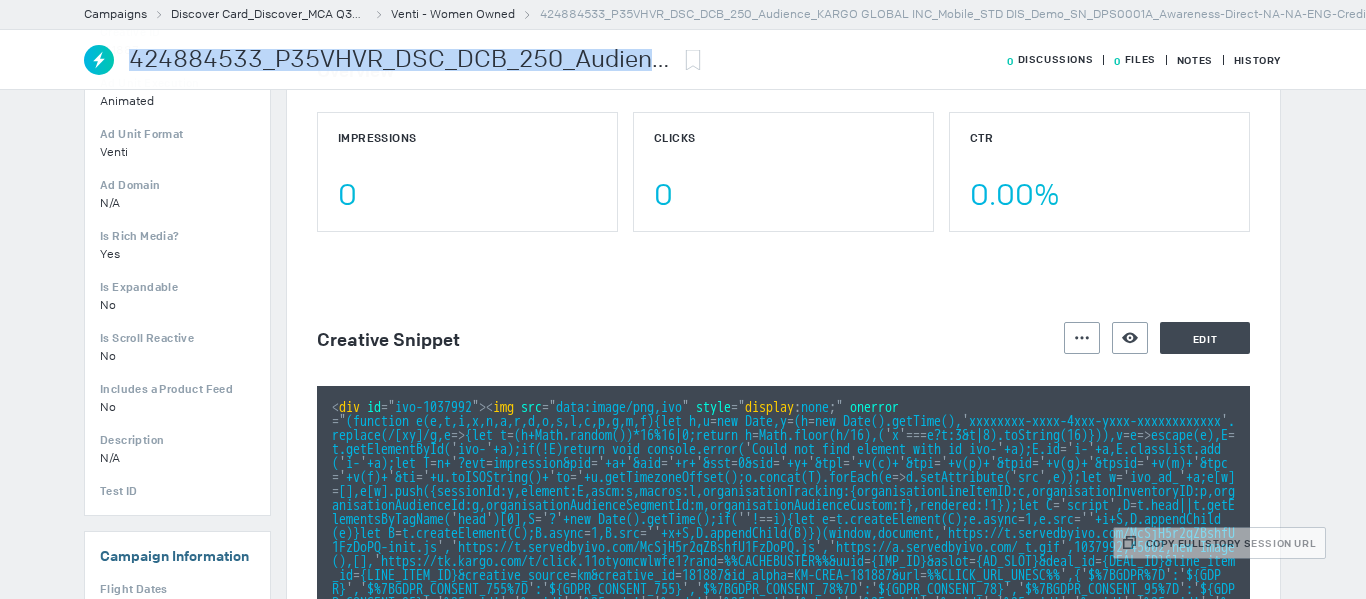 click on "424884533_P35VHVR_DSC_DCB_250_Audience_KARGO GLOBAL INC_Mobile_STD DIS_Demo_SN_DPS0001A_Awareness-Direct-NA-NA-ENG-Credit-NA-Direct DIS-Women Owned Venti_Run of Network_Demo_P18+_1 x 1_Click and View_NV_NA" at bounding box center [401, 60] 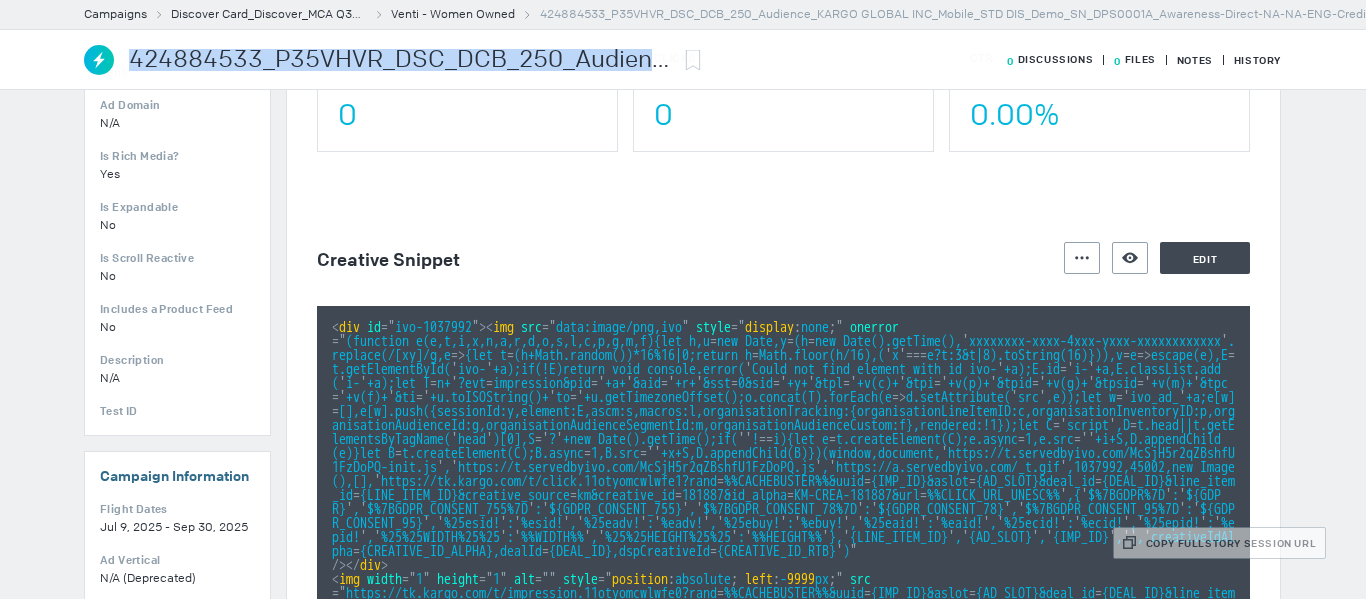 scroll, scrollTop: 400, scrollLeft: 0, axis: vertical 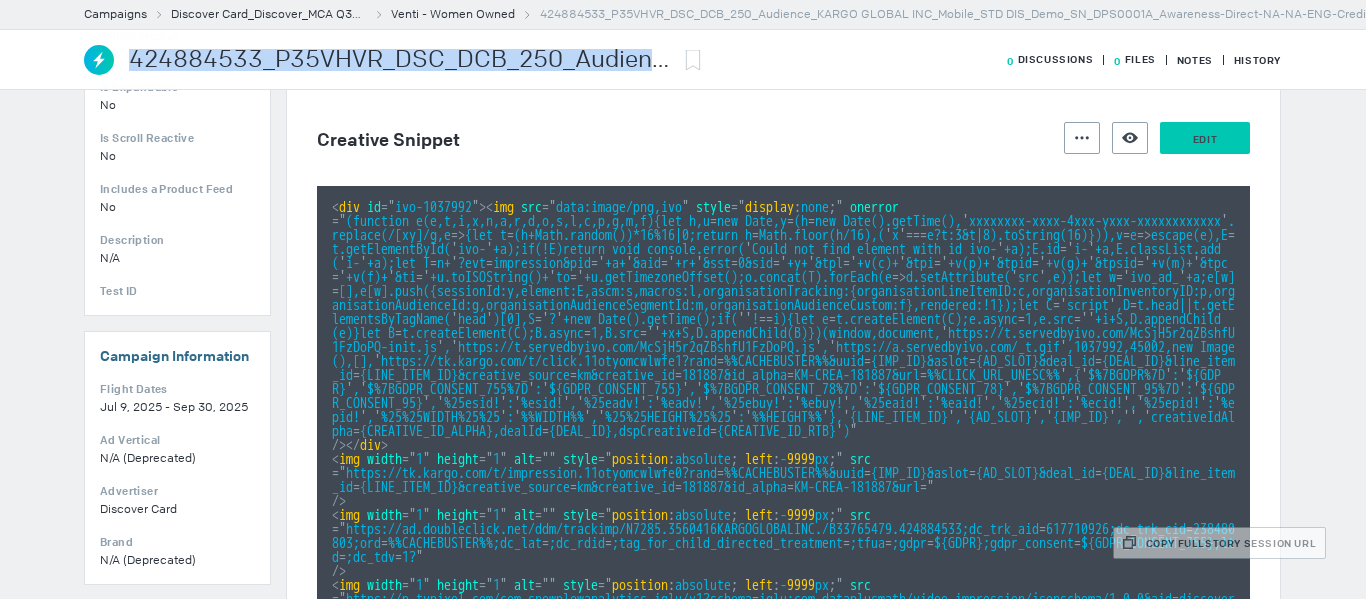 click on "Edit" at bounding box center [1205, 139] 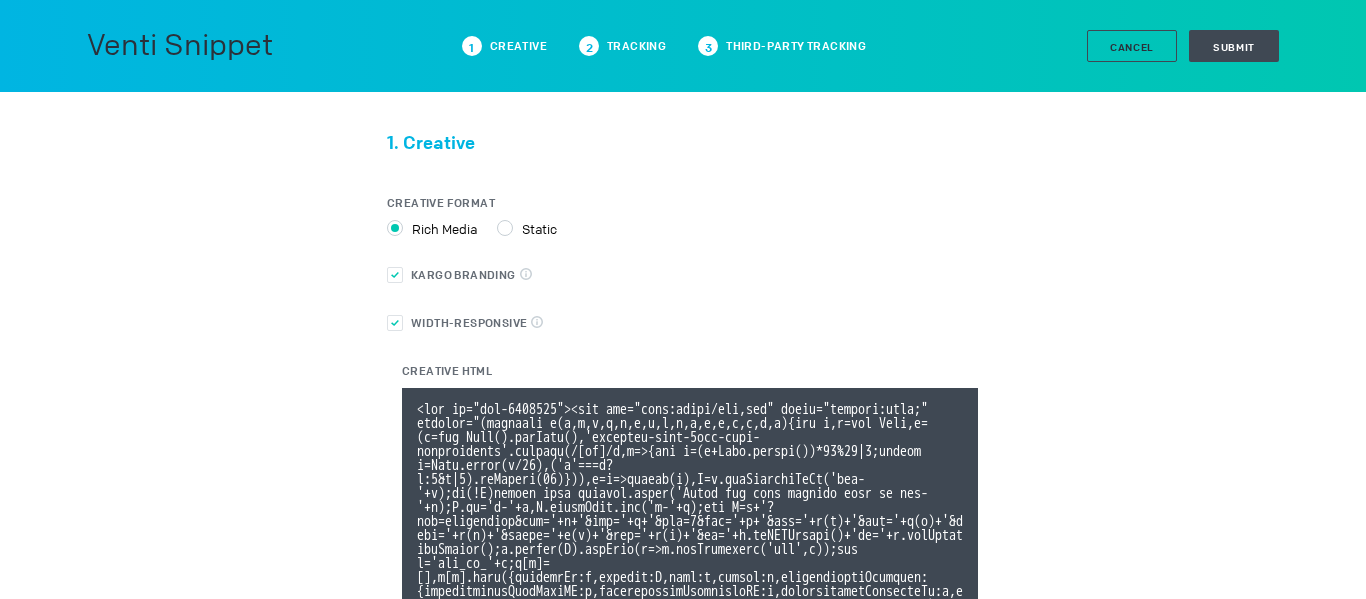 scroll, scrollTop: 13, scrollLeft: 0, axis: vertical 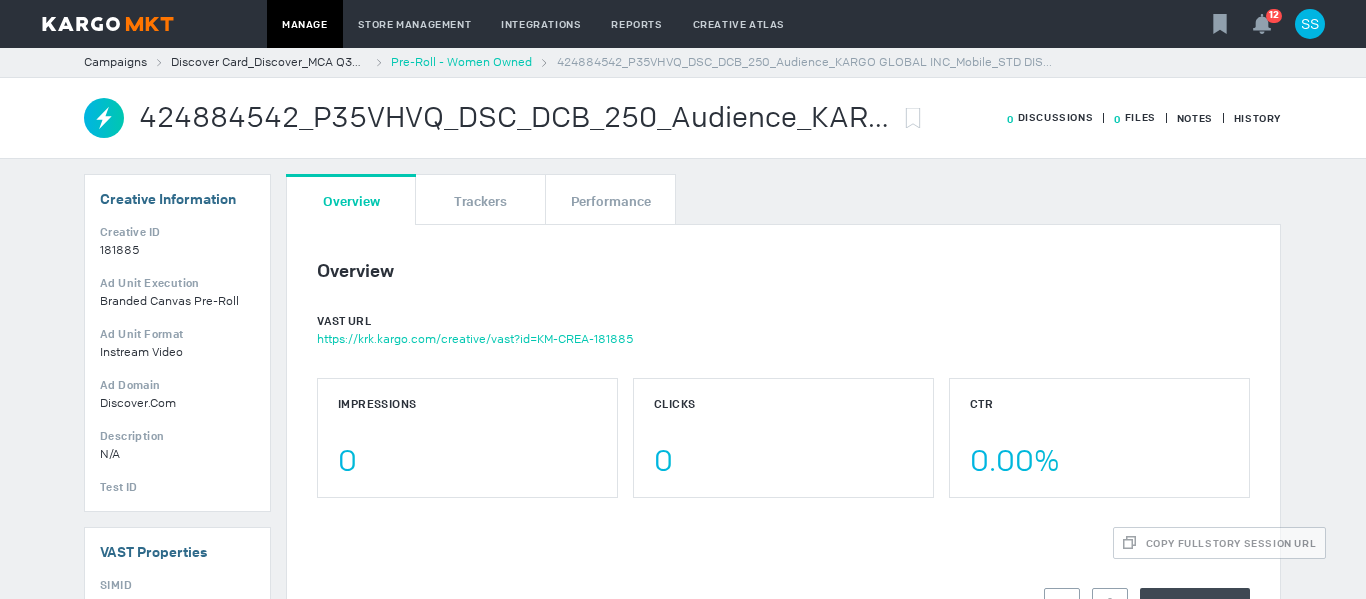 click on "Pre-Roll - Women Owned" at bounding box center (461, 62) 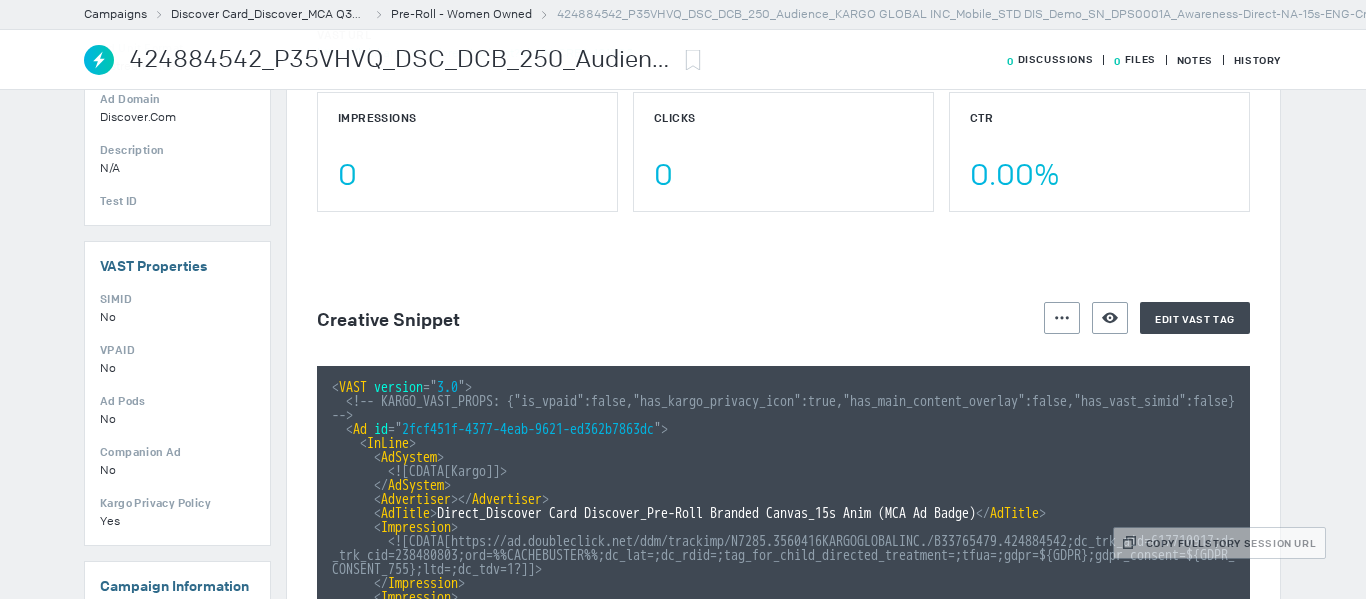 scroll, scrollTop: 300, scrollLeft: 0, axis: vertical 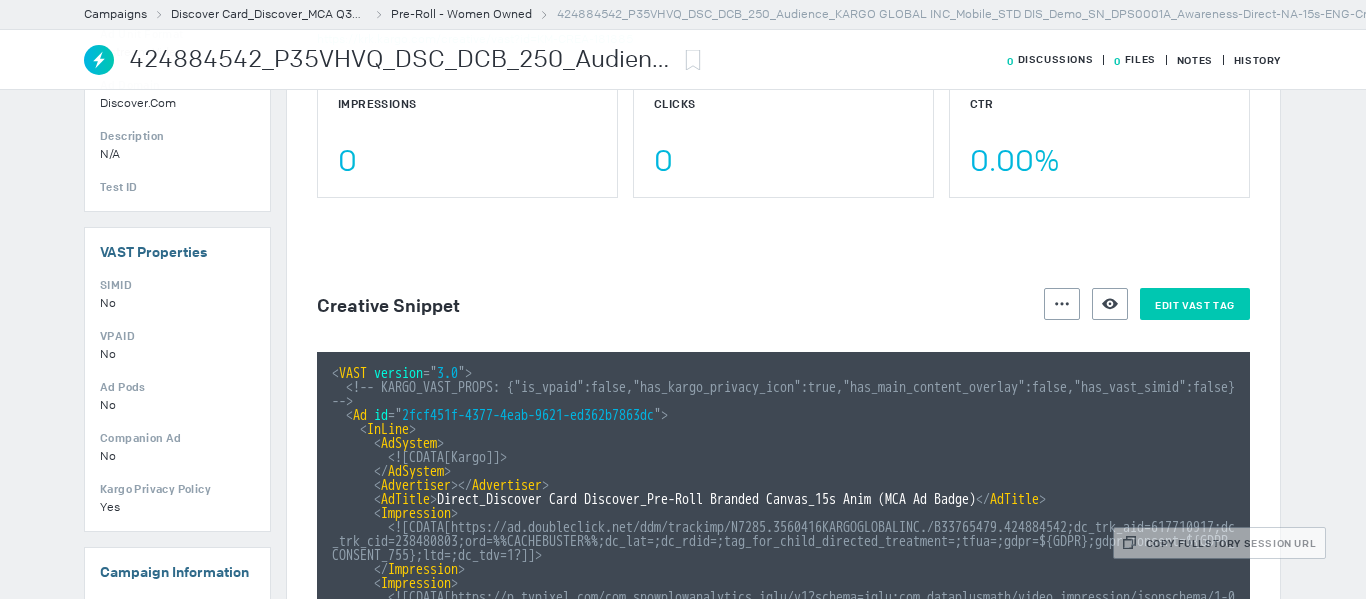 click on "Edit VAST tag" at bounding box center [1195, 304] 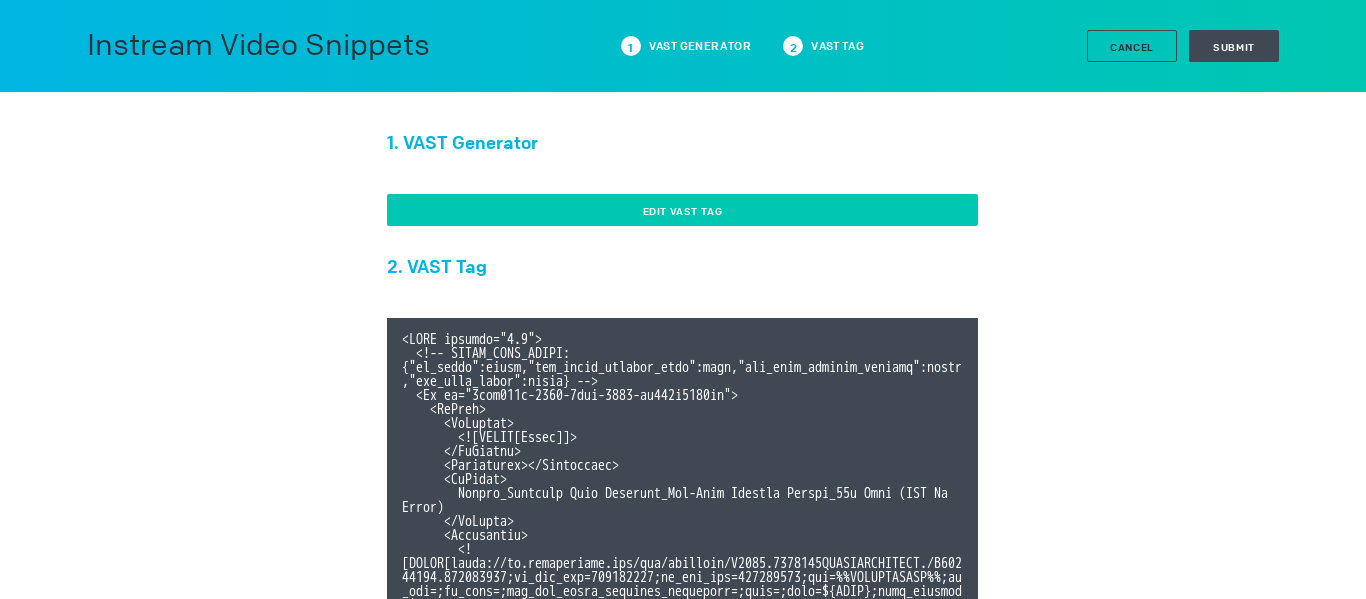 click on "Edit VAST Tag" at bounding box center (682, 210) 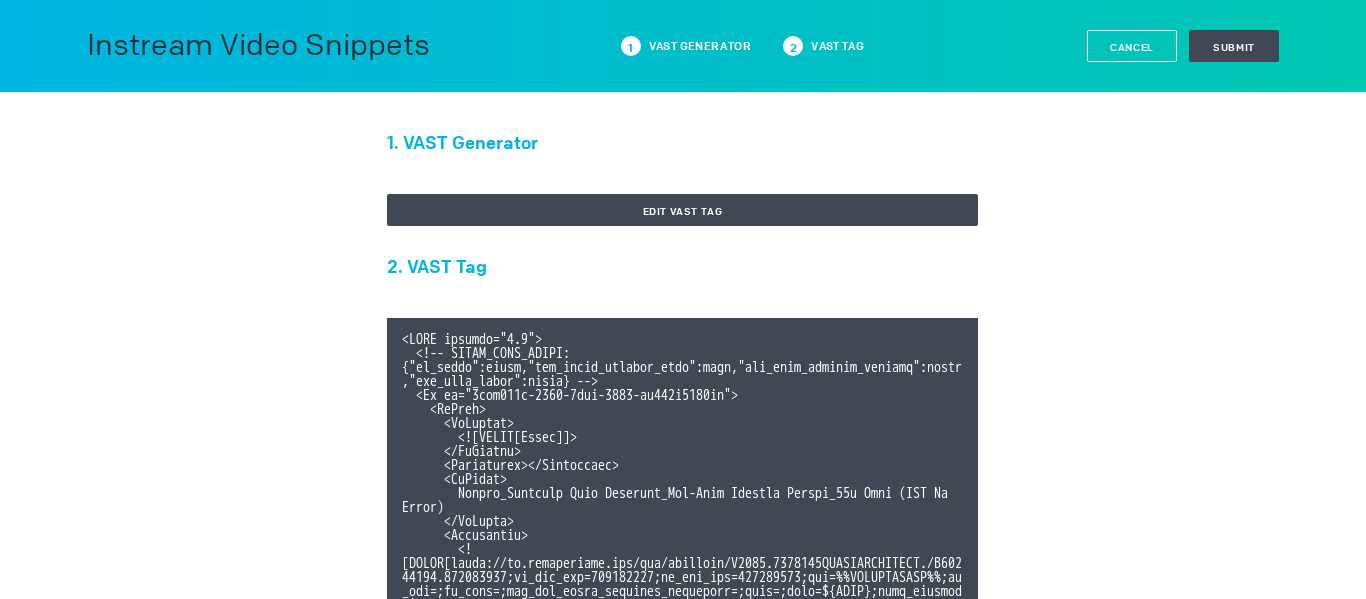 click on "Cancel" at bounding box center (1132, 46) 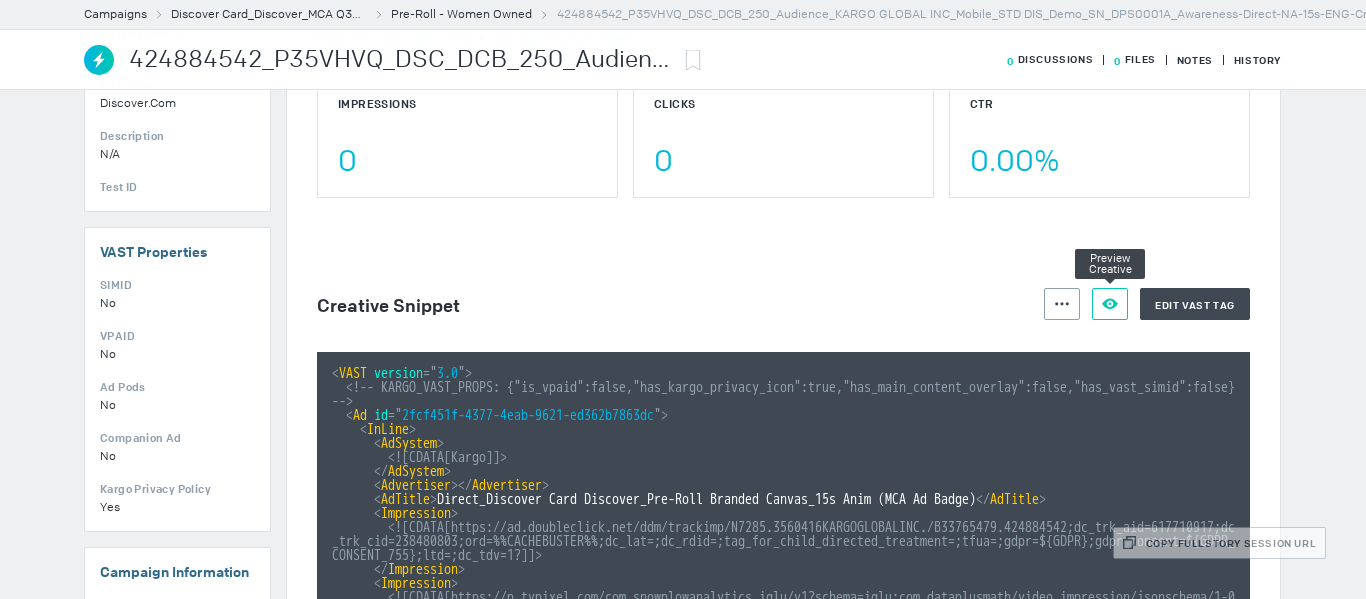 click on "Preview Creative" at bounding box center [1110, 304] 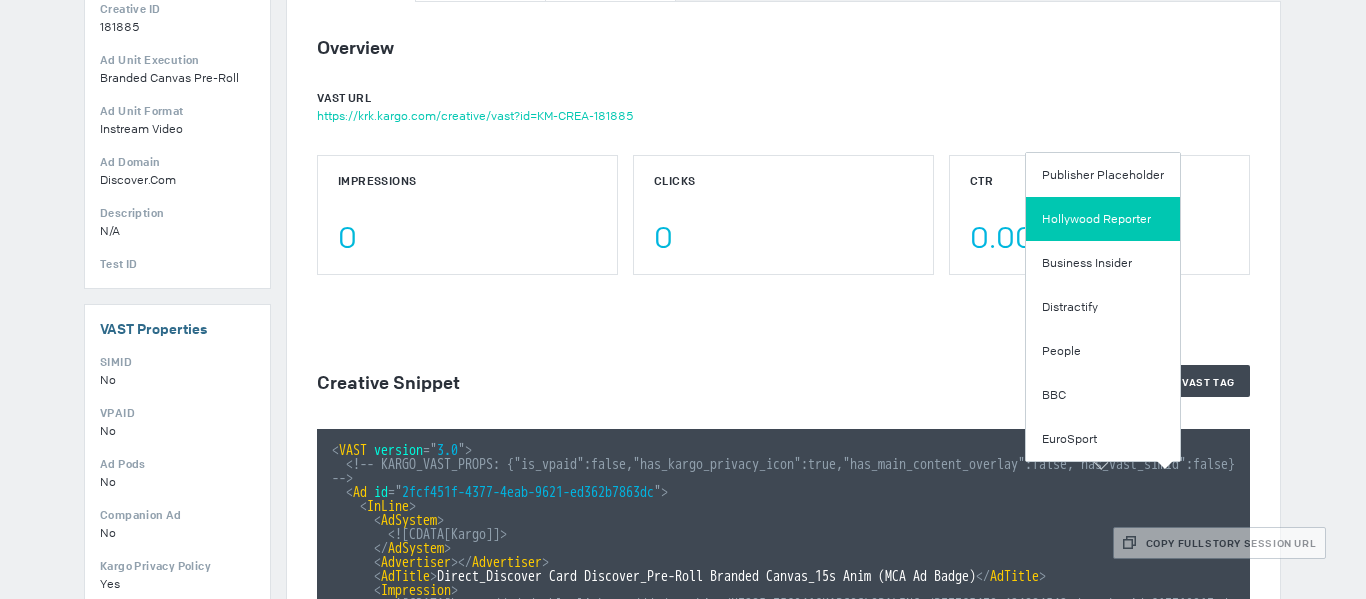 scroll, scrollTop: 100, scrollLeft: 0, axis: vertical 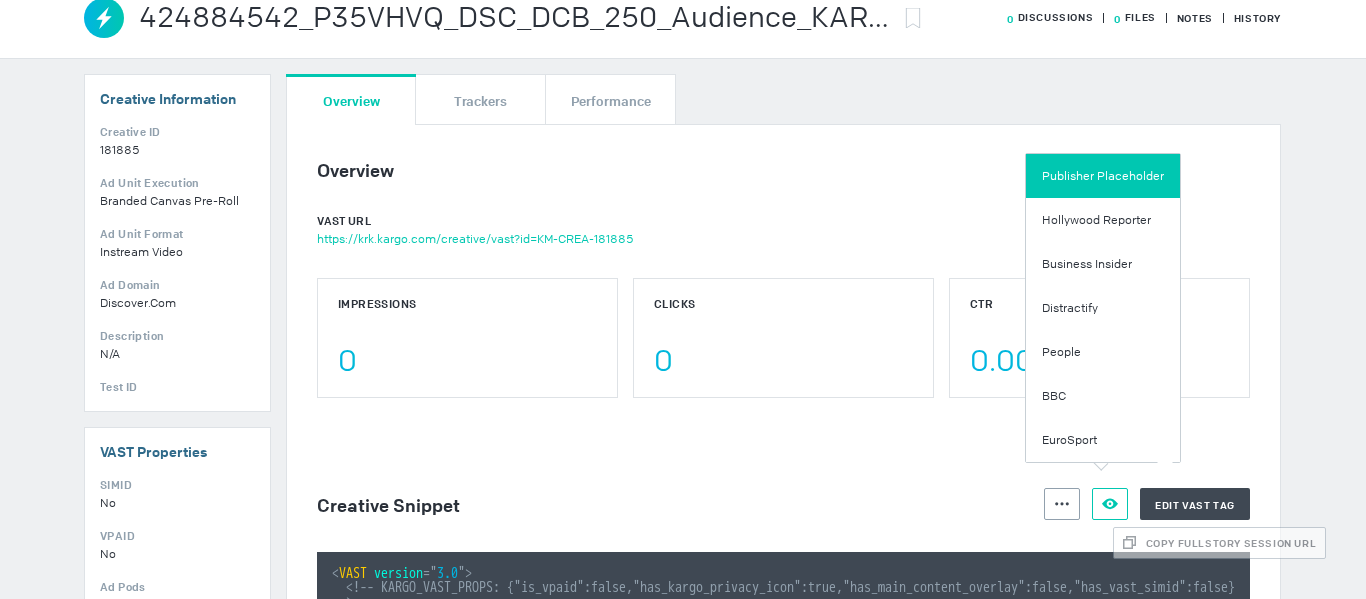 click on "Publisher Placeholder" at bounding box center (1103, 176) 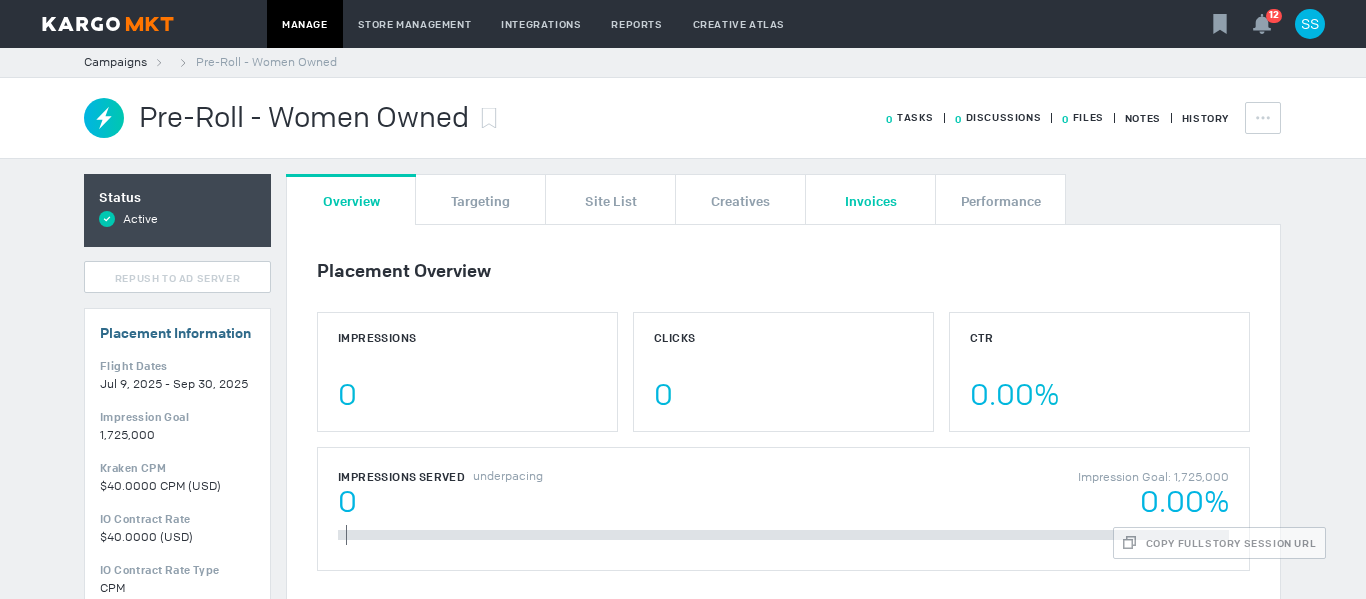 scroll, scrollTop: 0, scrollLeft: 0, axis: both 